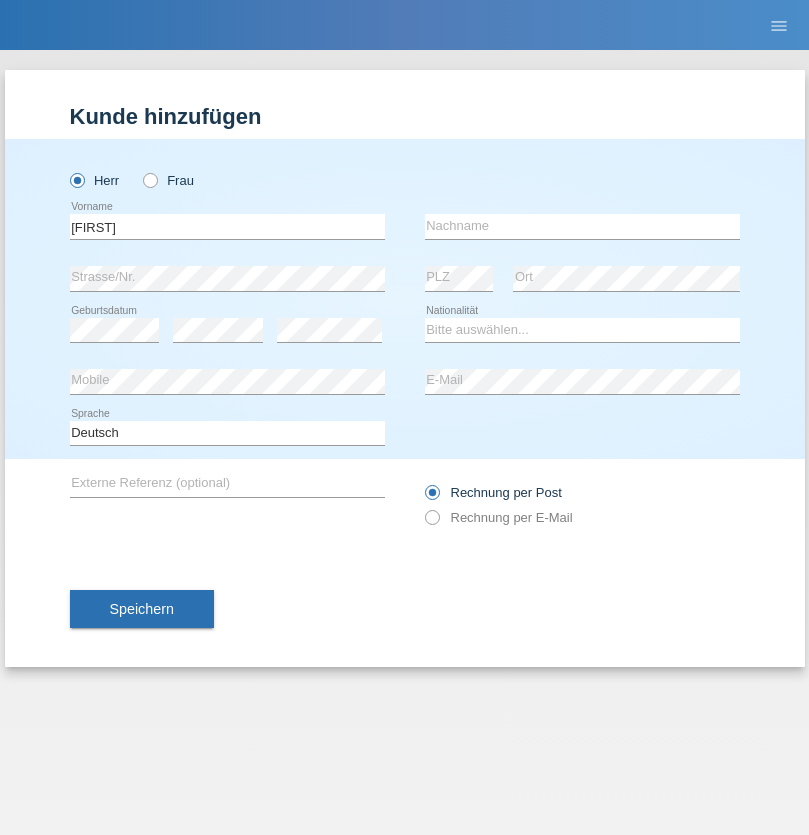 scroll, scrollTop: 0, scrollLeft: 0, axis: both 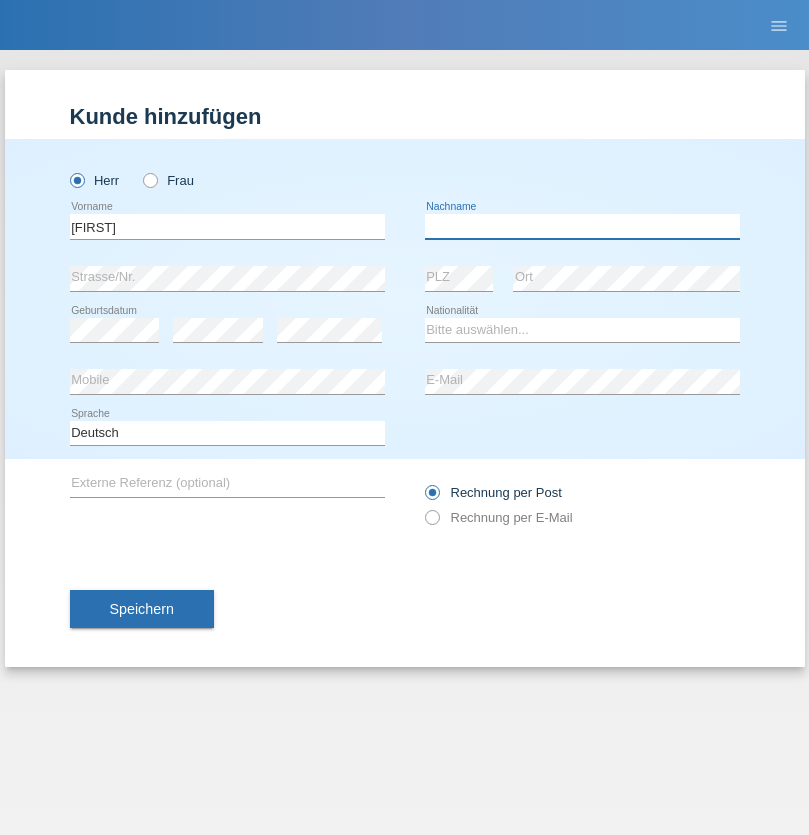 click at bounding box center [582, 226] 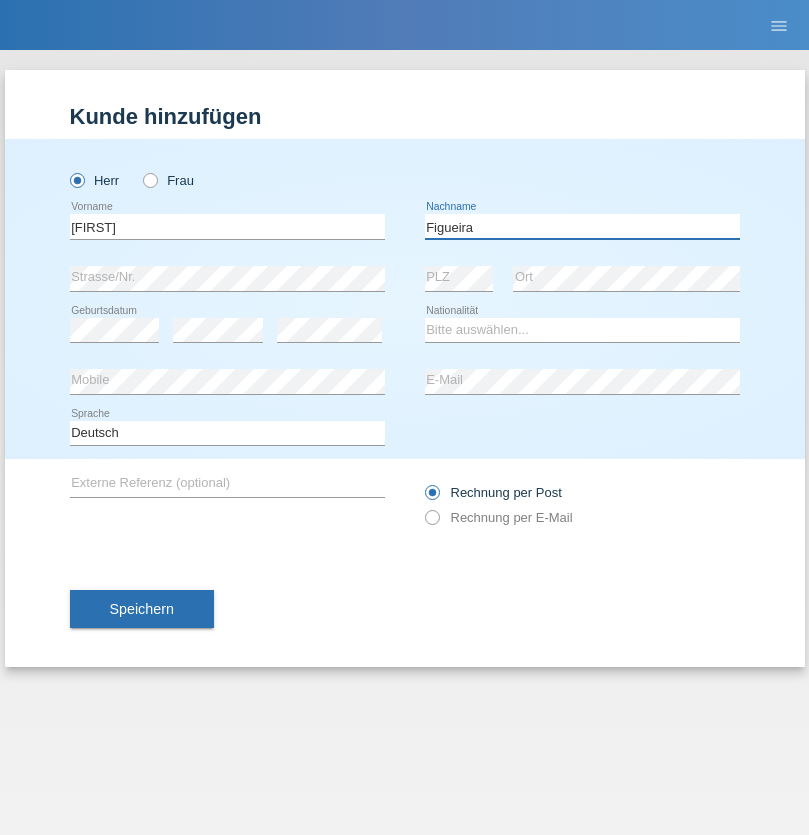 type on "Figueira" 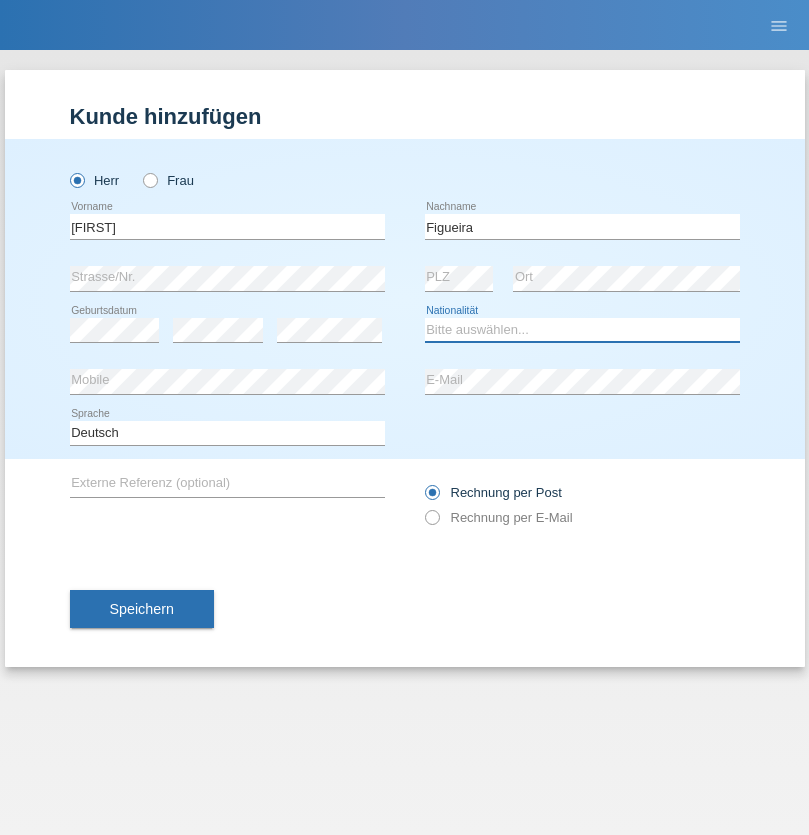 select on "PT" 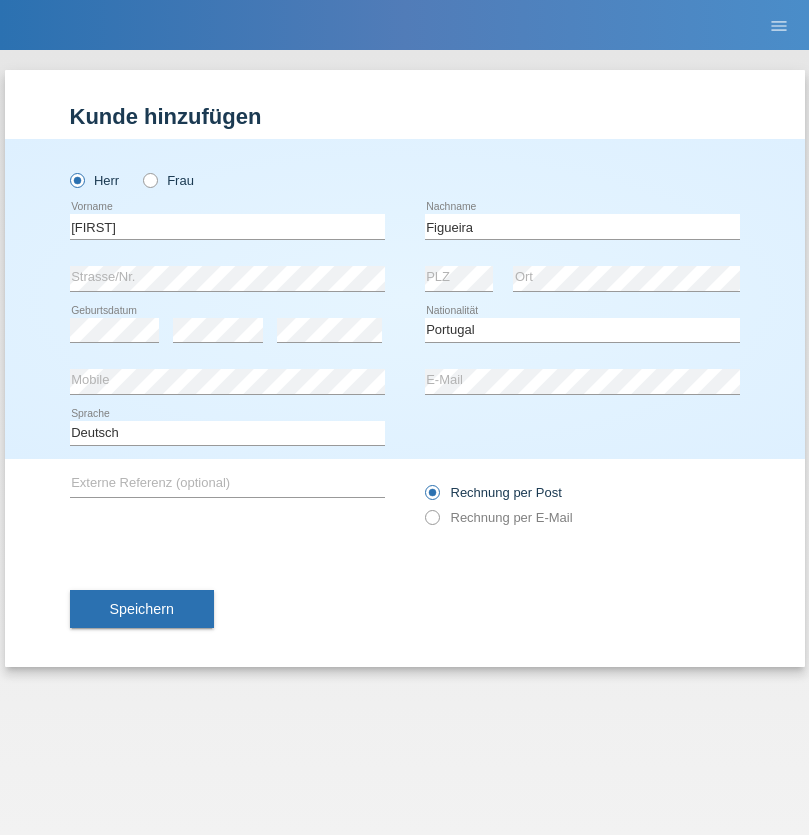 select on "C" 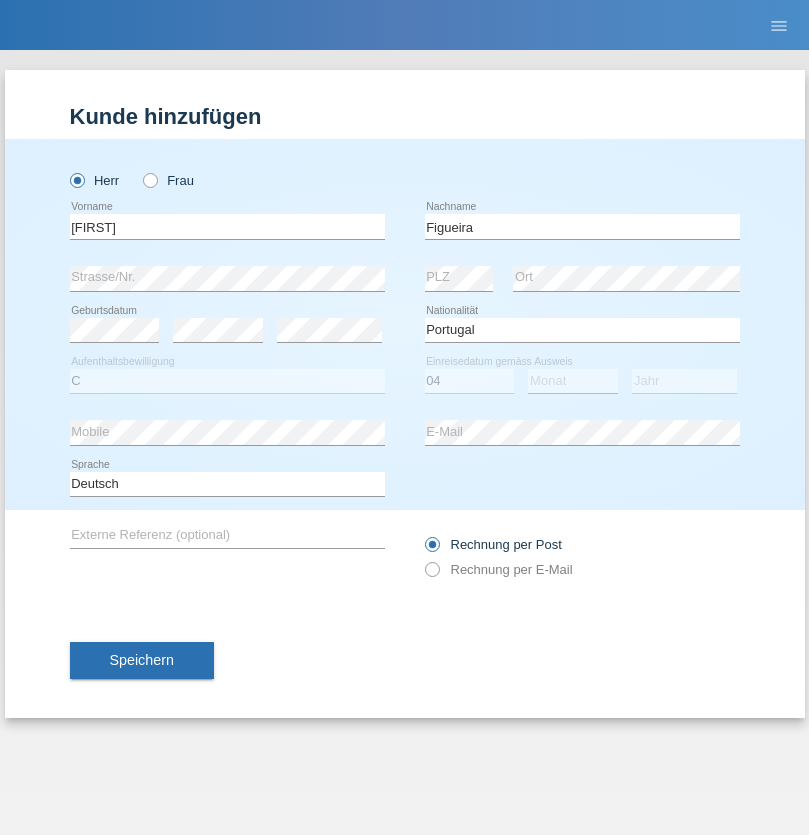 select on "02" 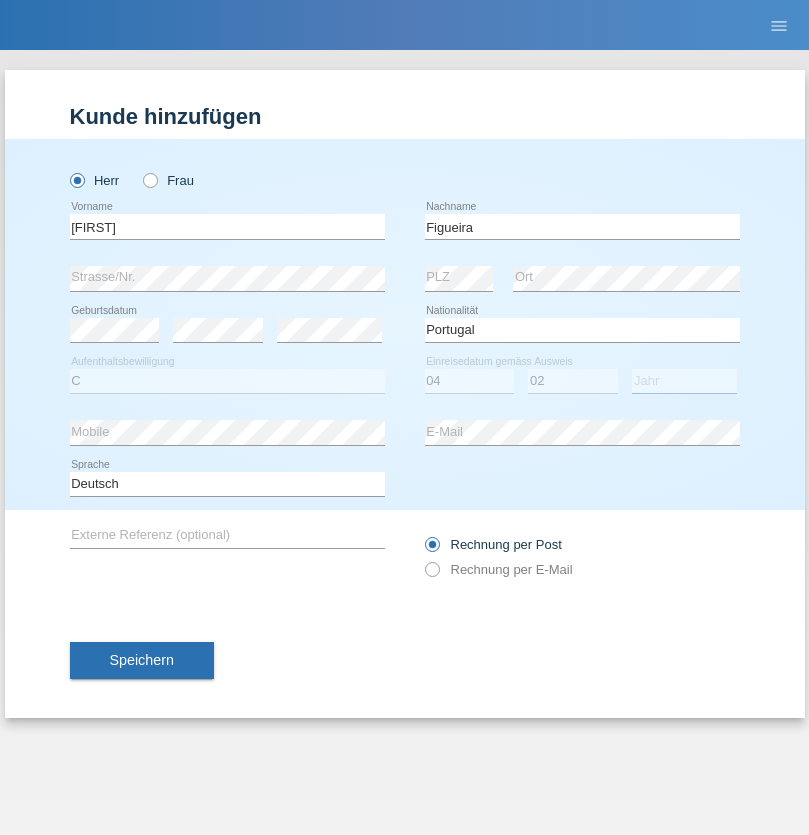 select on "2012" 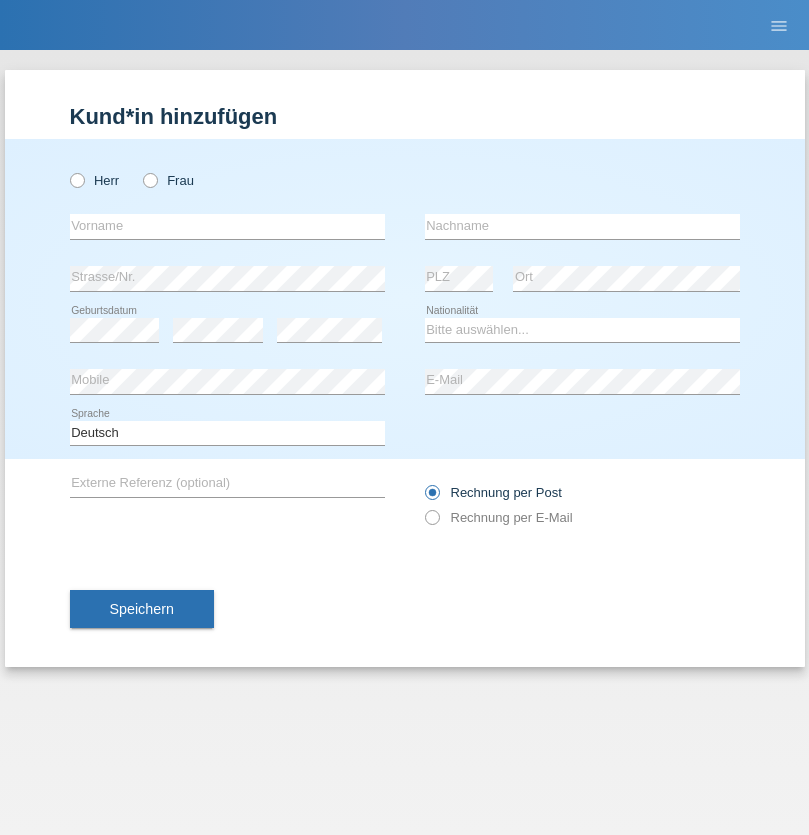 scroll, scrollTop: 0, scrollLeft: 0, axis: both 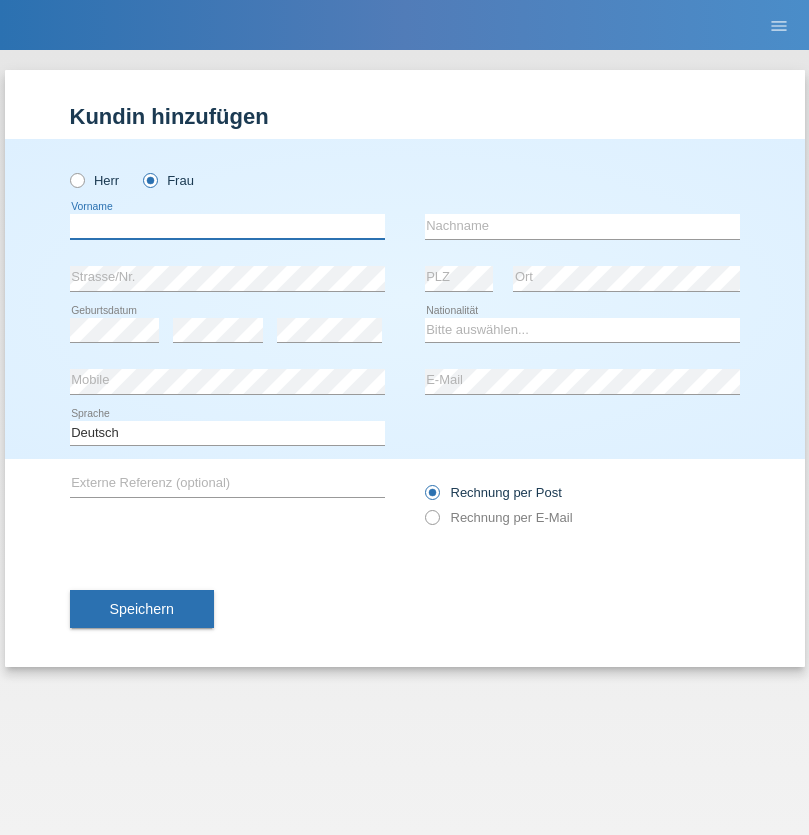 click at bounding box center (227, 226) 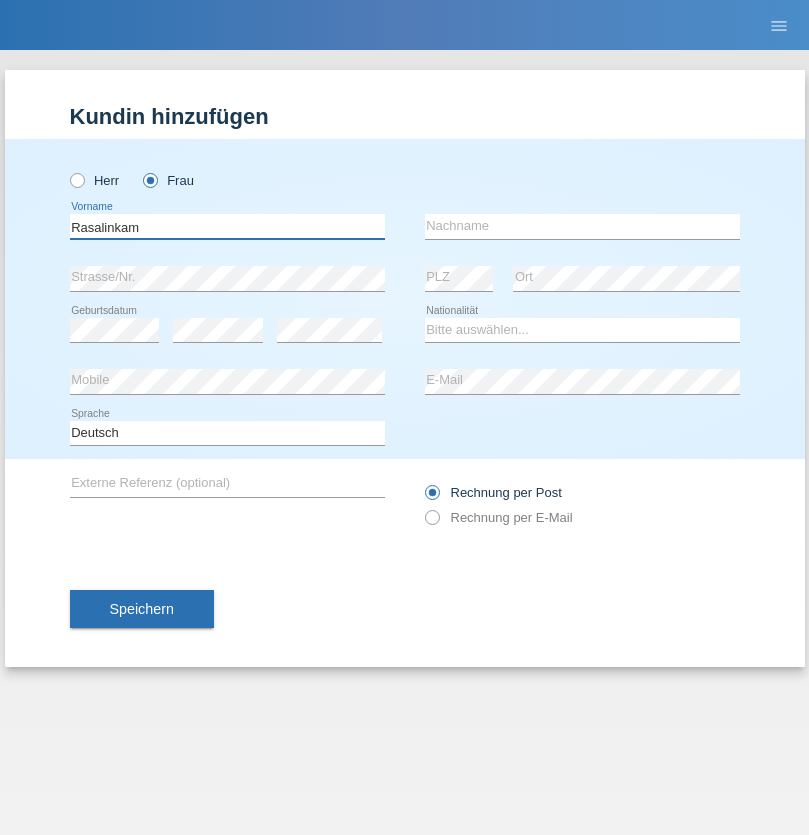 type on "Rasalinkam" 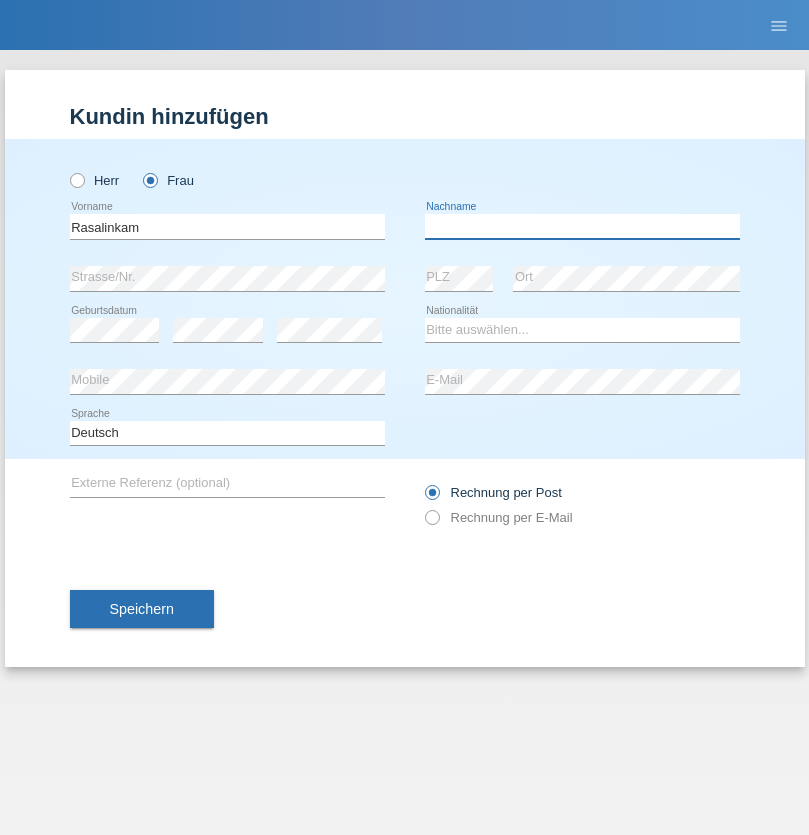 click at bounding box center (582, 226) 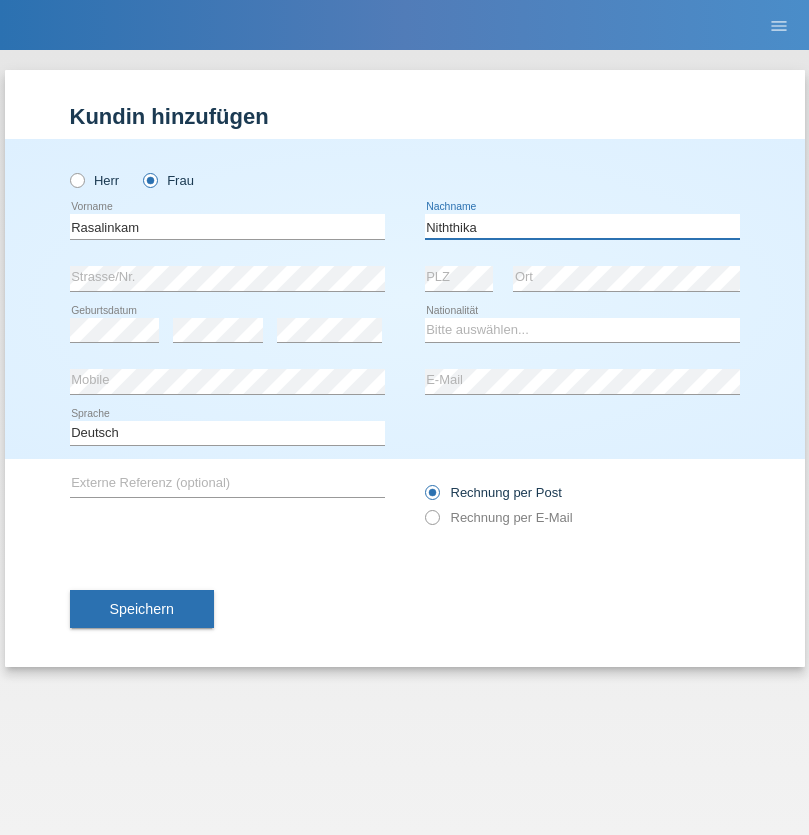 type on "Niththika" 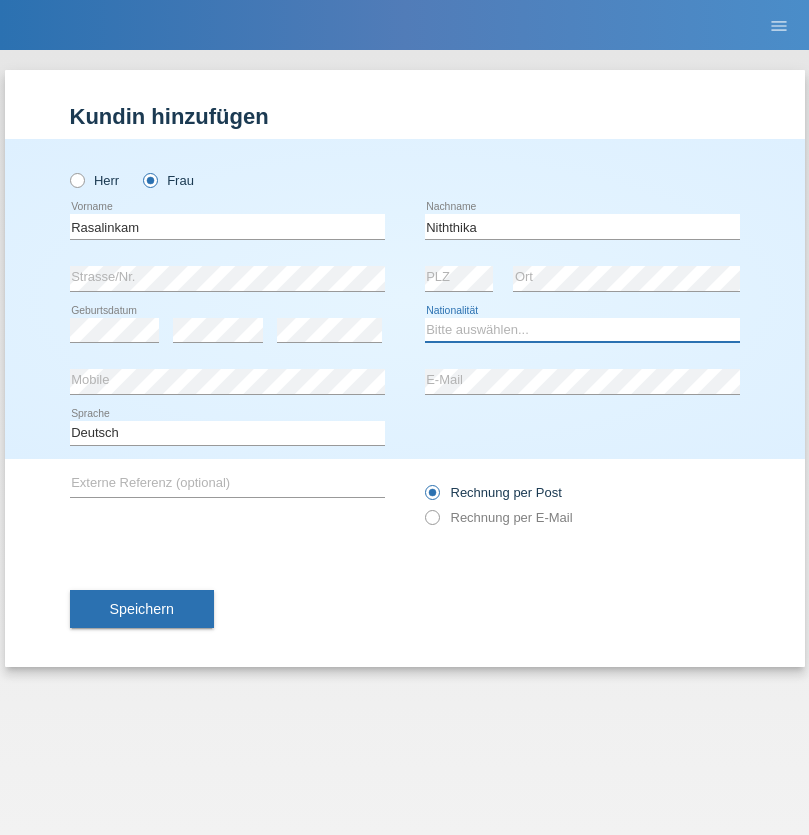 select on "LK" 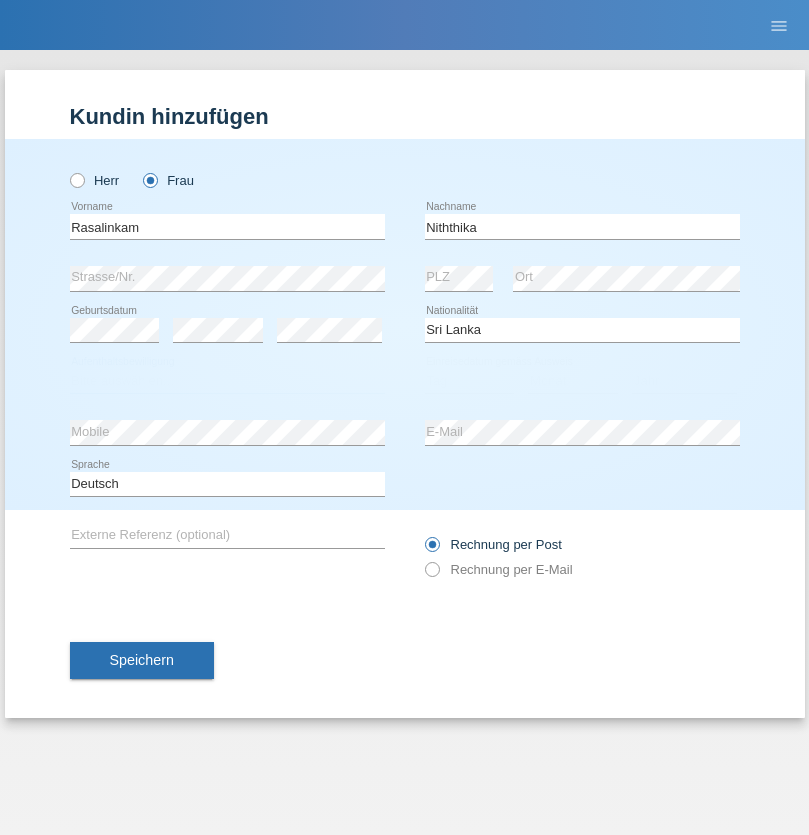 select on "C" 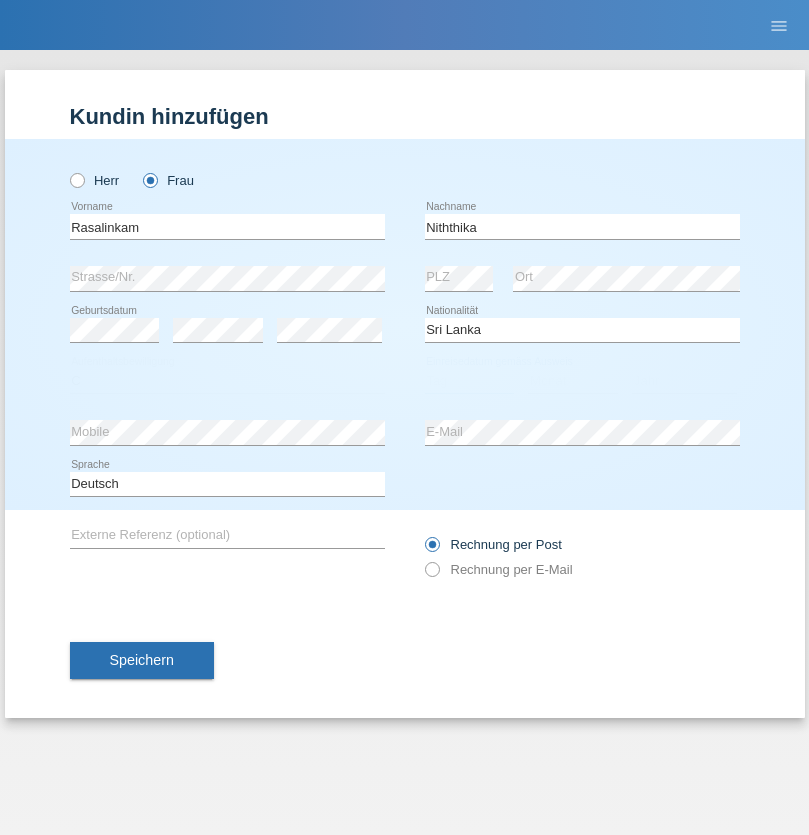 select on "04" 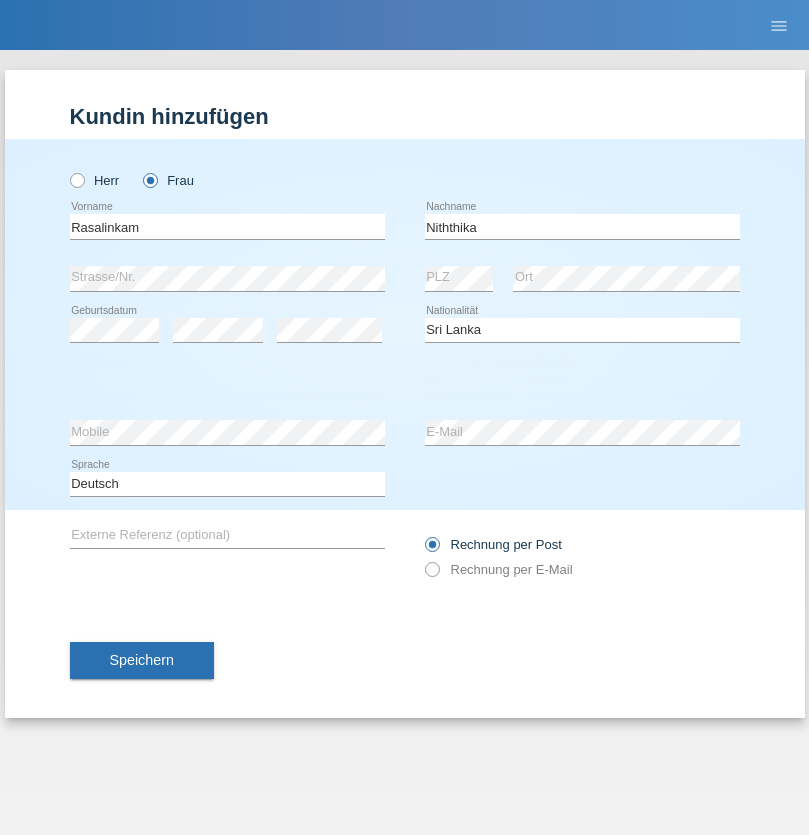 select on "08" 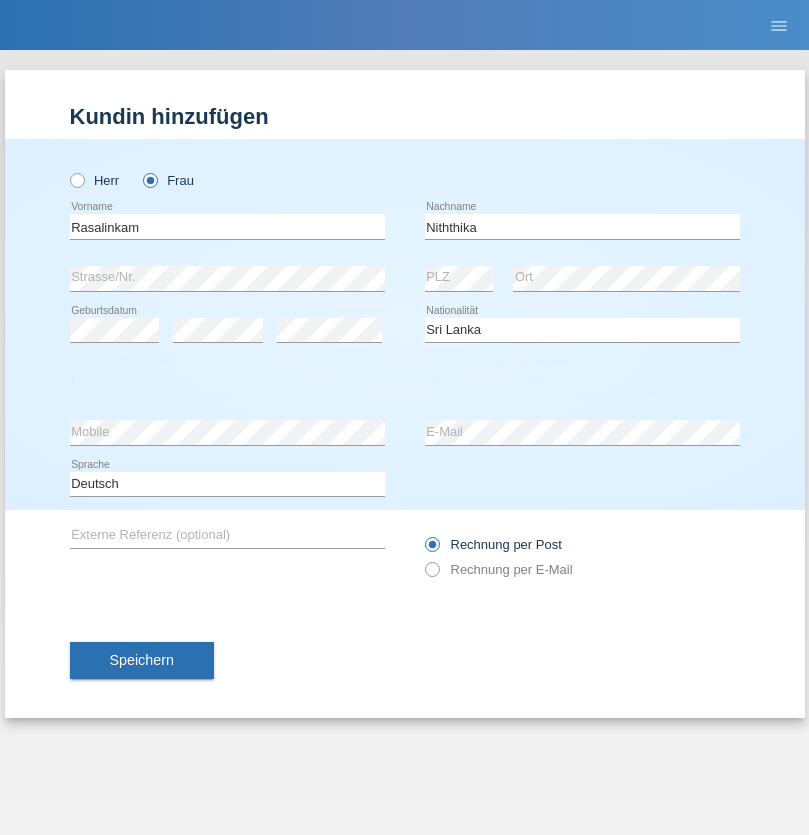 select on "2021" 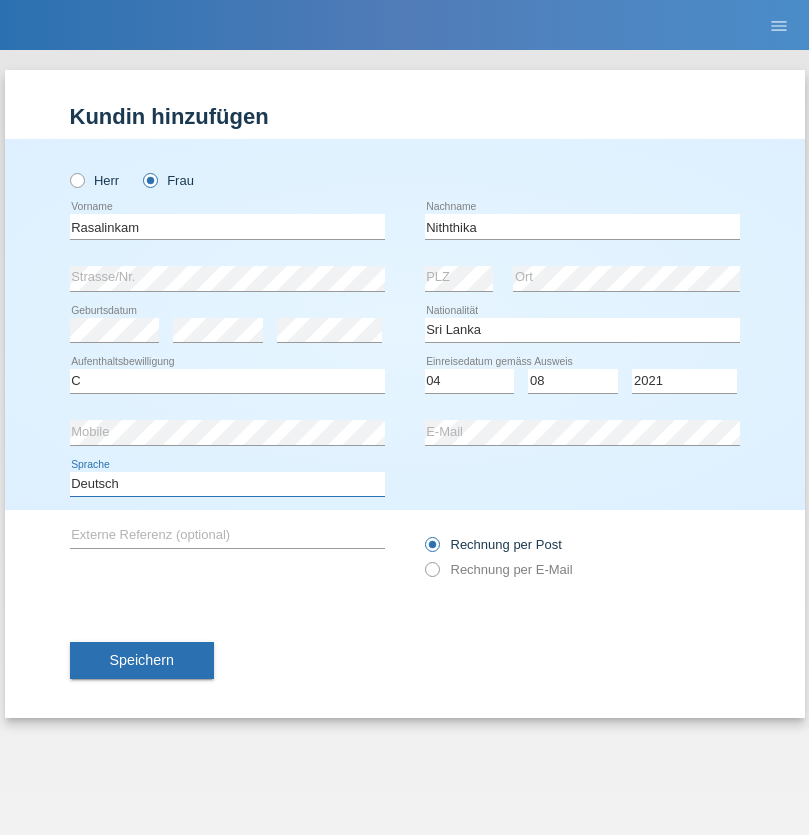 select on "en" 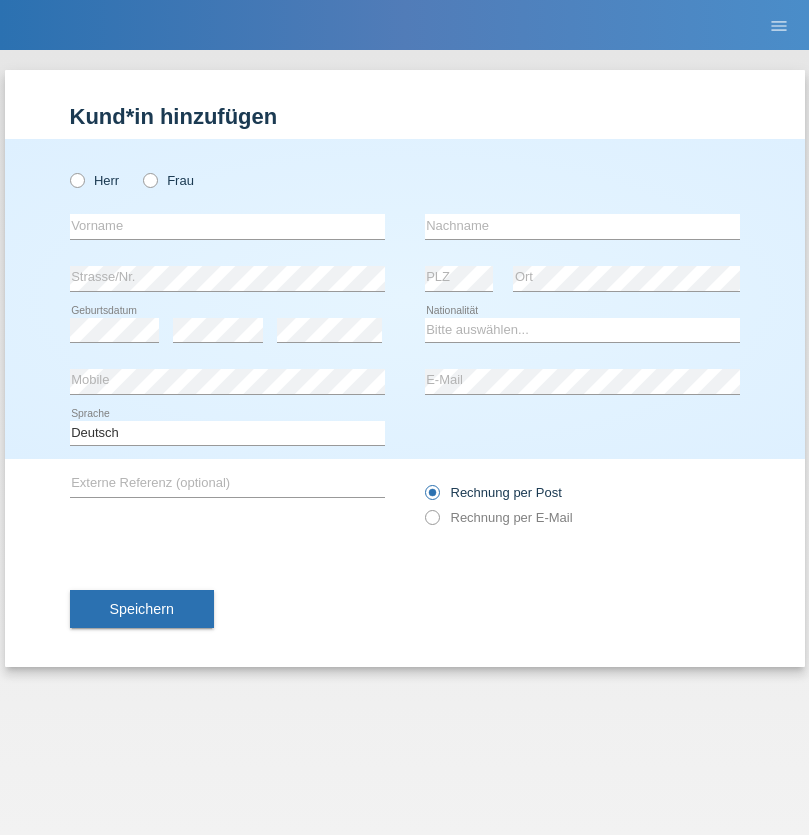 scroll, scrollTop: 0, scrollLeft: 0, axis: both 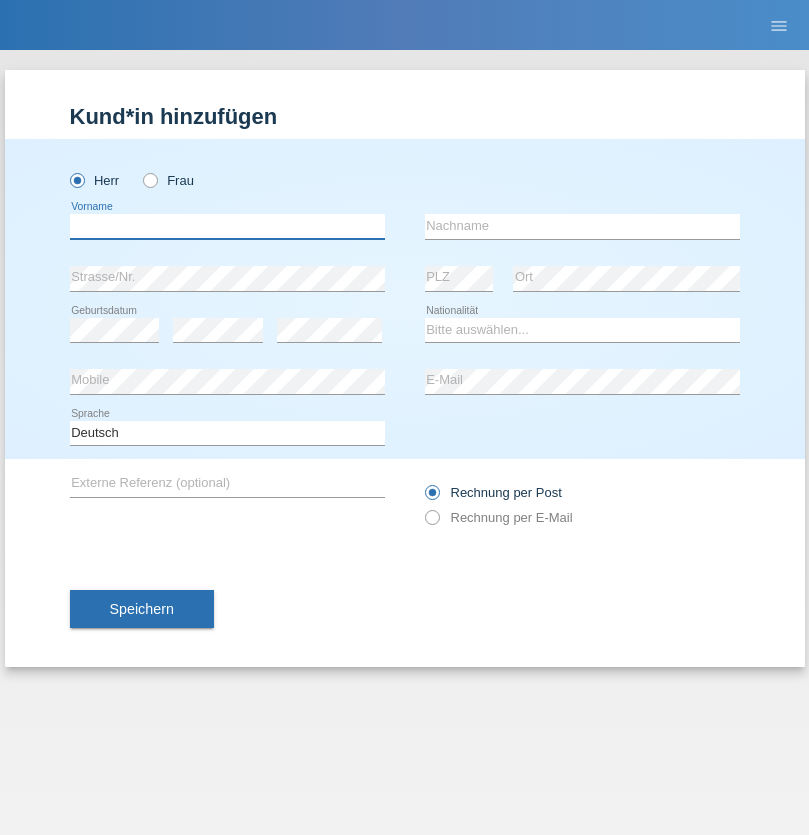 click at bounding box center (227, 226) 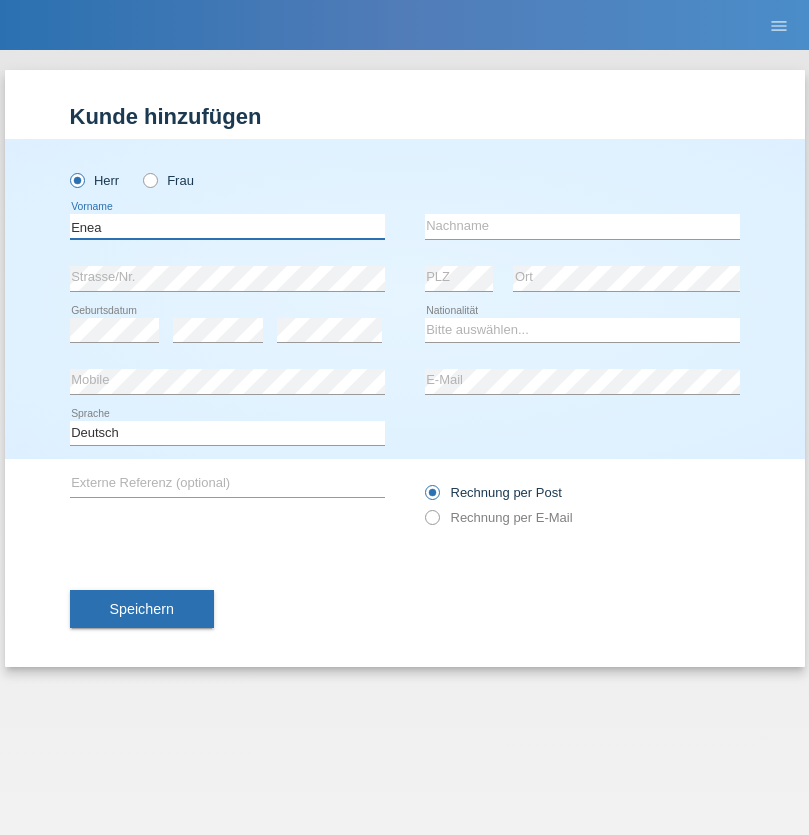 type on "Enea" 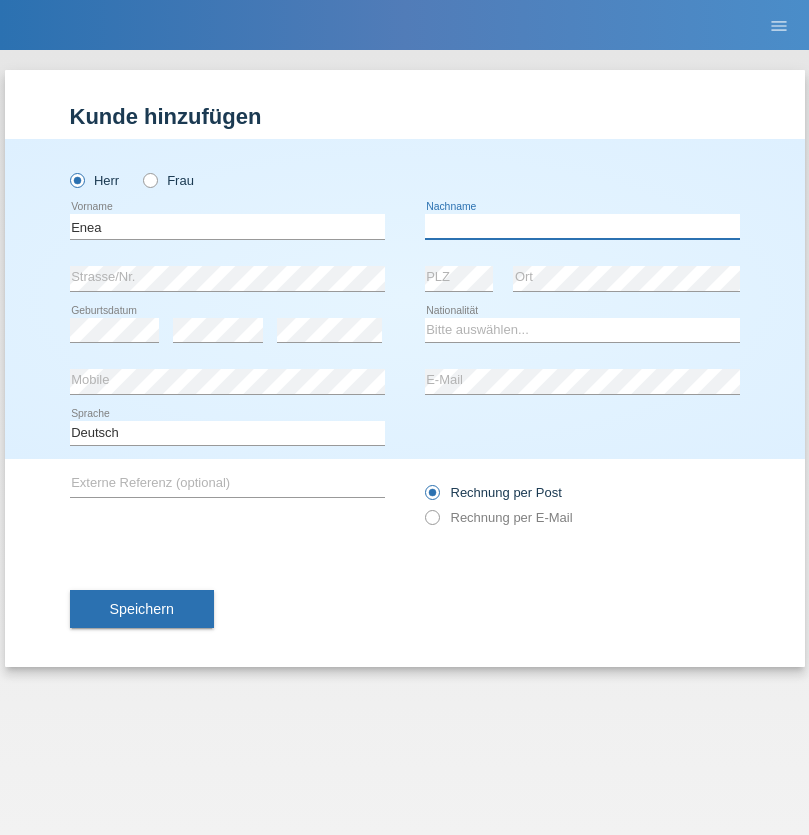 click at bounding box center (582, 226) 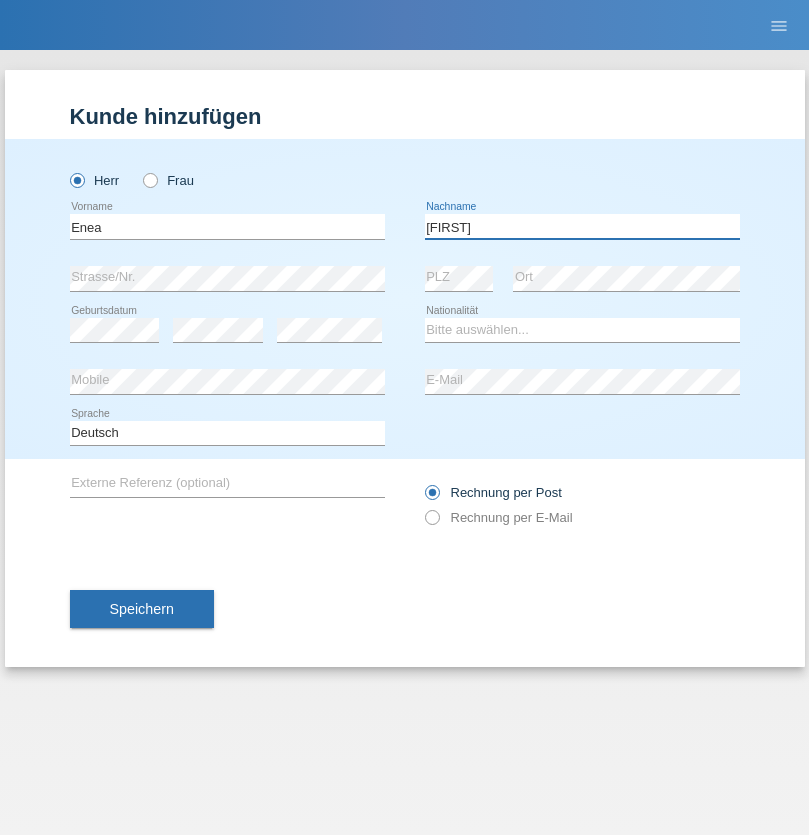 type on "Andrei" 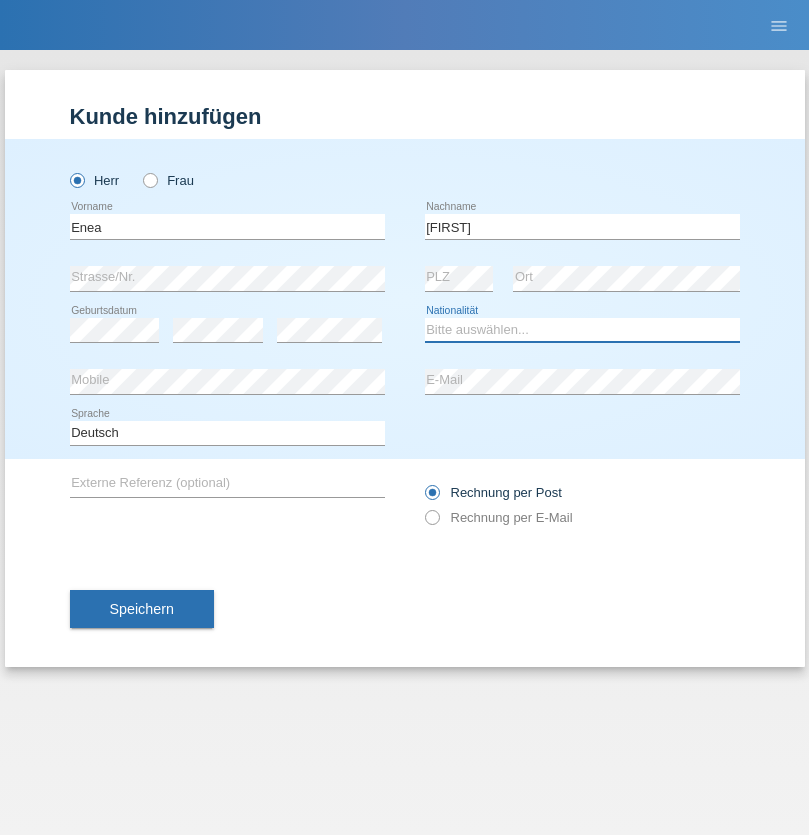 select on "OM" 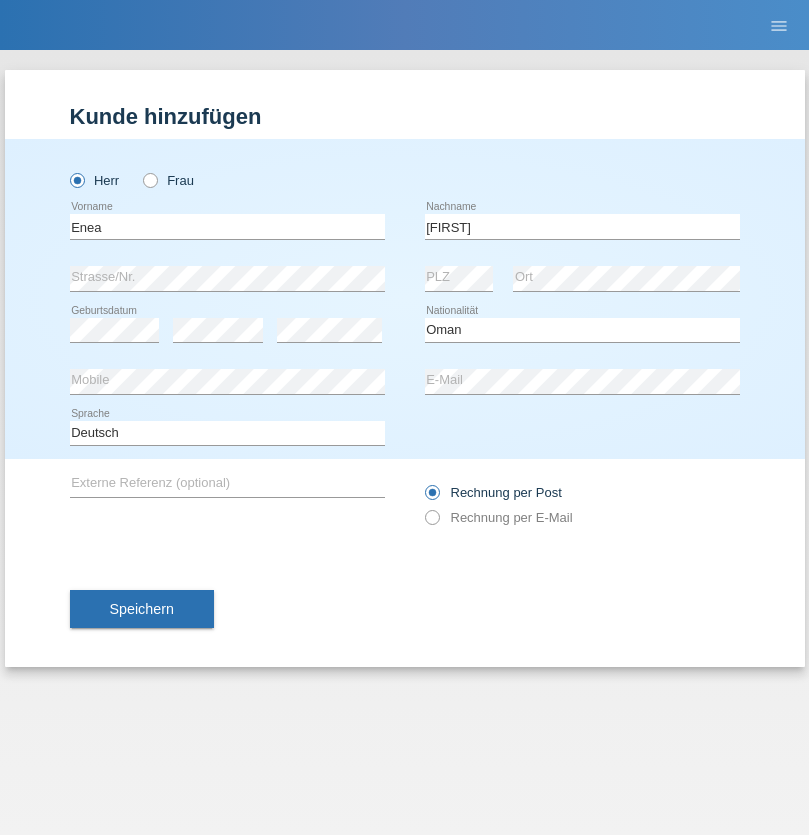 select on "C" 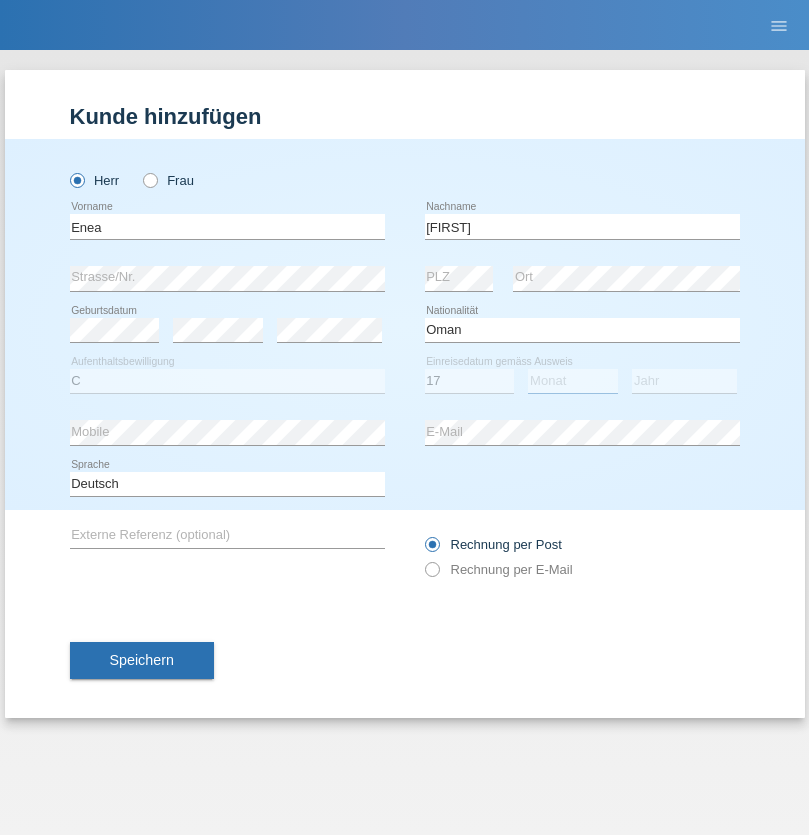 select on "06" 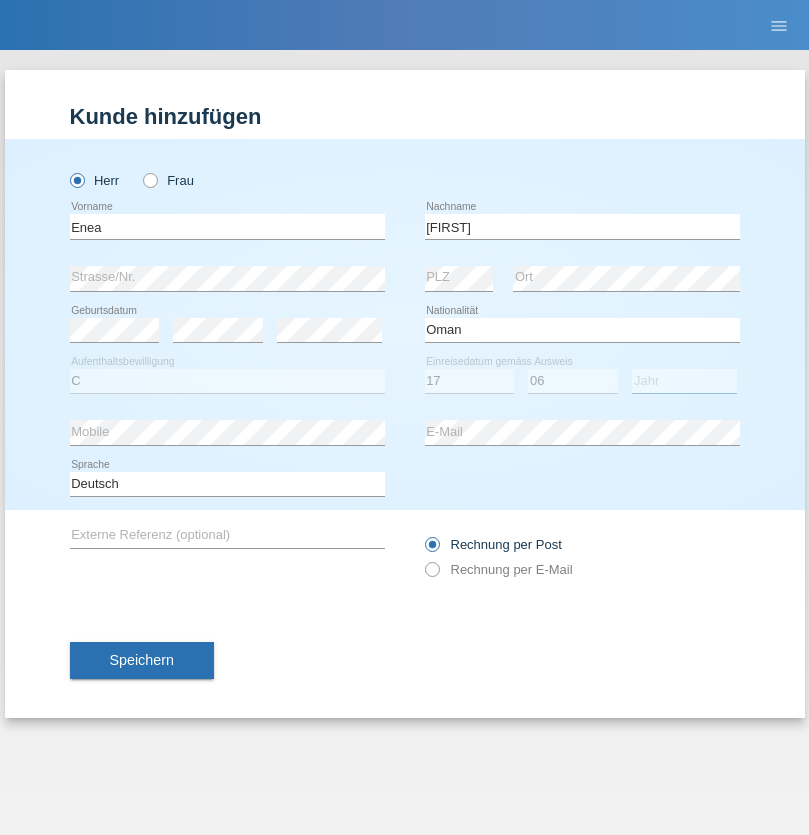select on "2021" 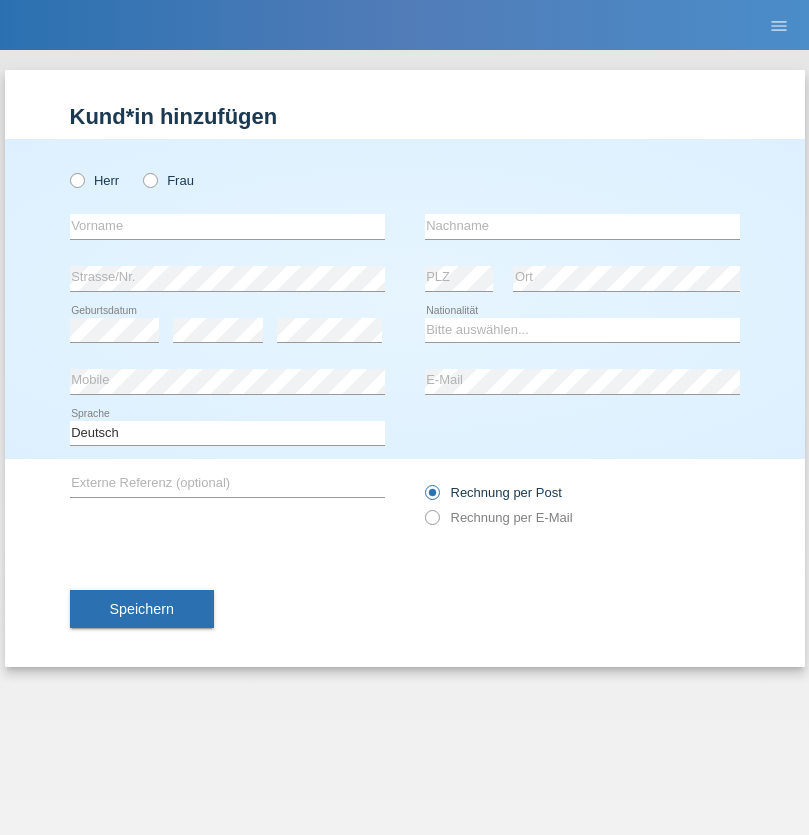 scroll, scrollTop: 0, scrollLeft: 0, axis: both 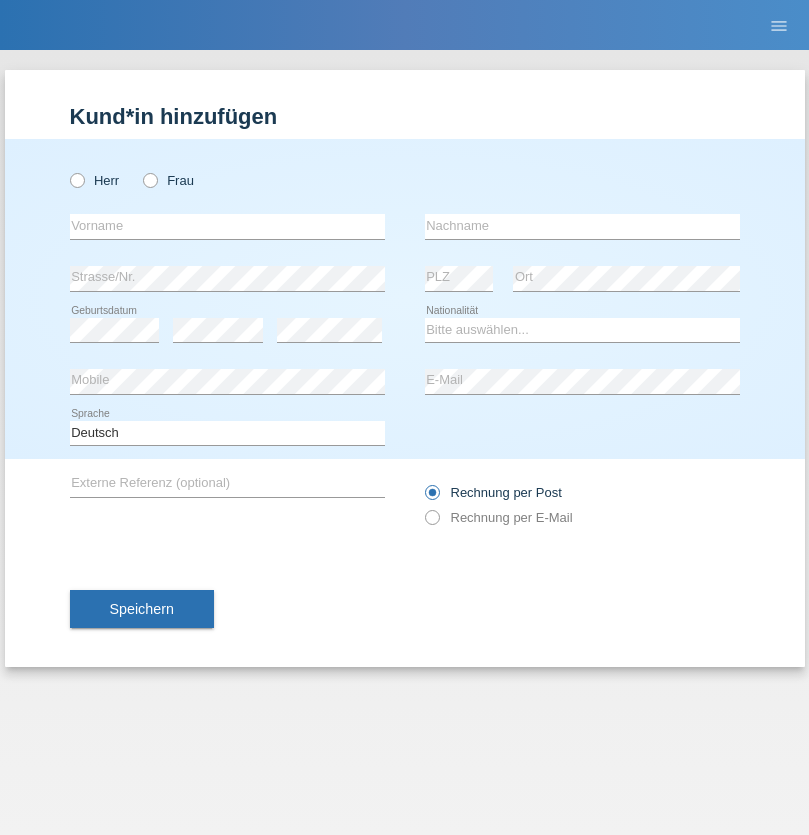 radio on "true" 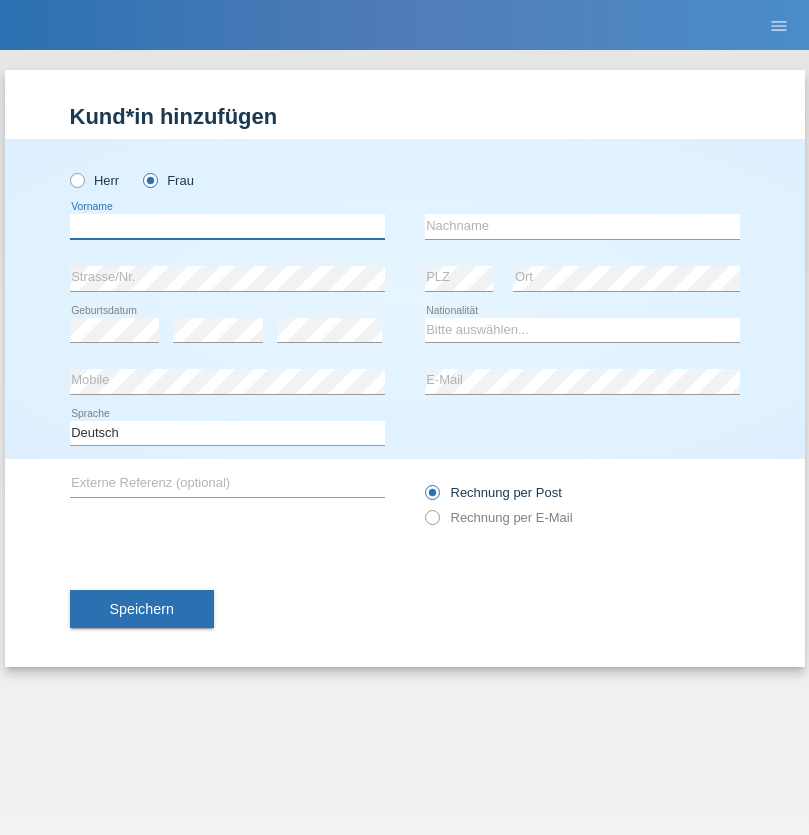 click at bounding box center [227, 226] 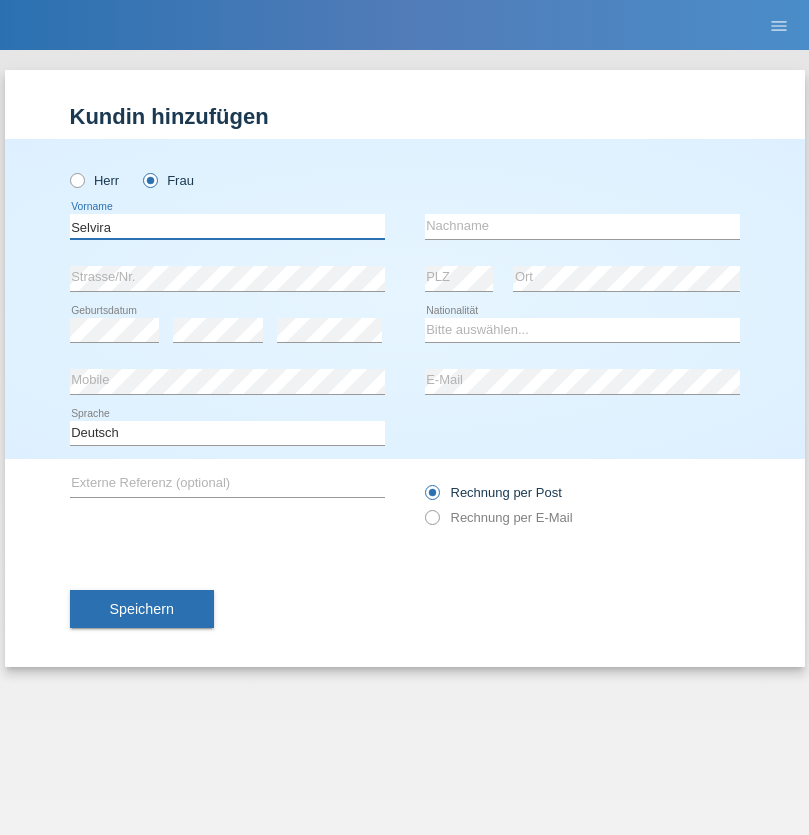 type on "Selvira" 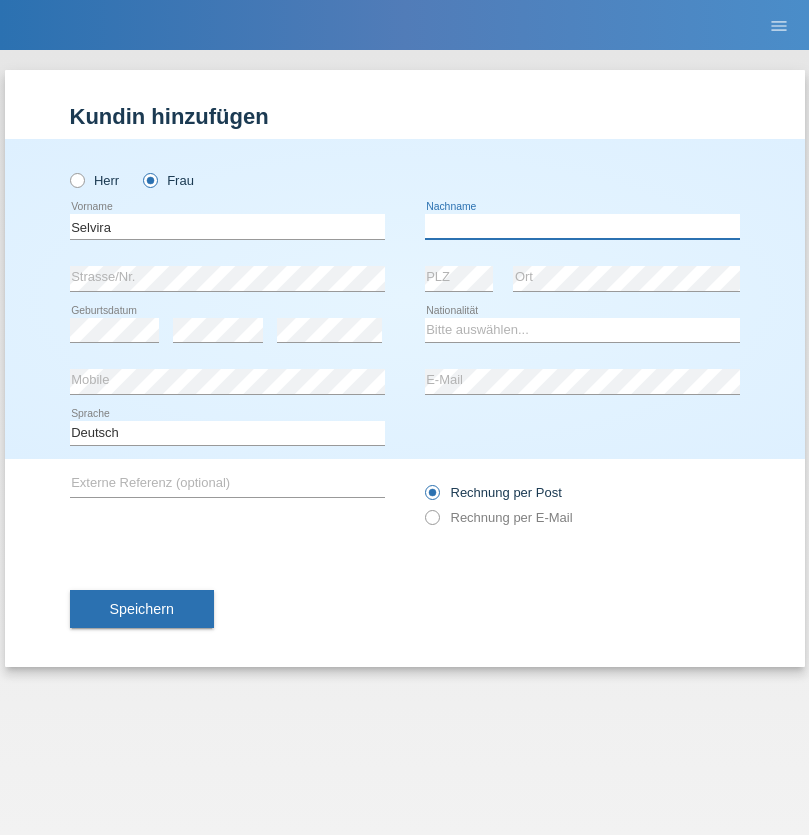 click at bounding box center [582, 226] 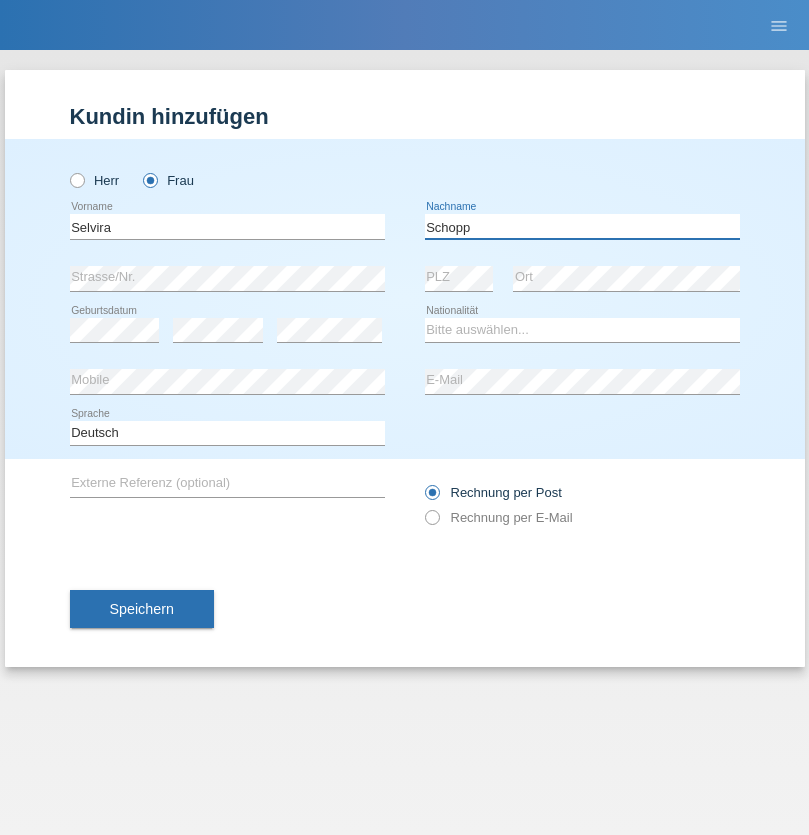 type on "Schopp" 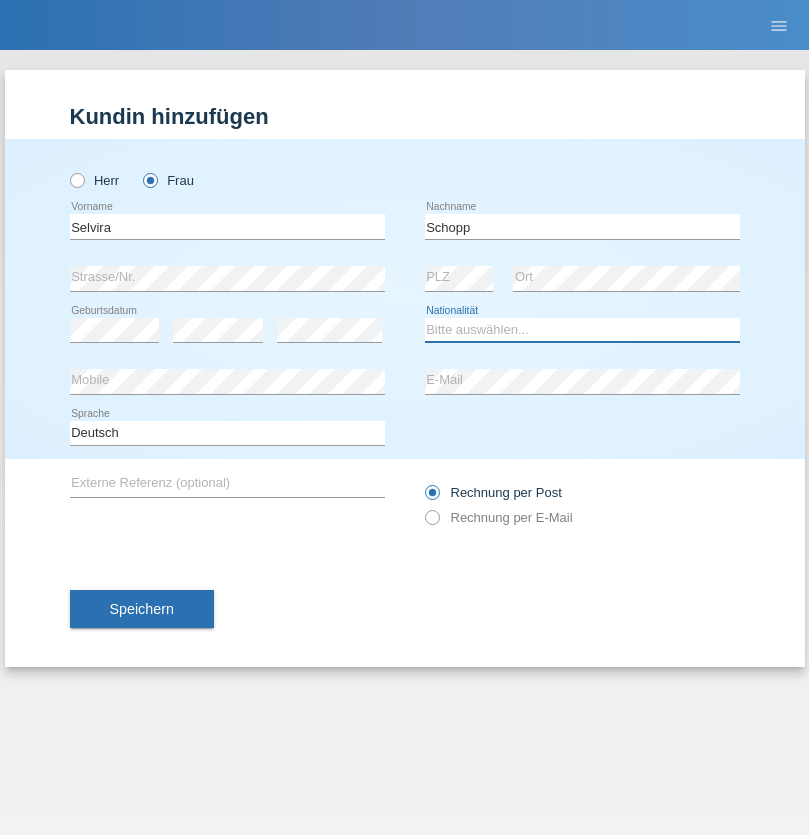 select on "CH" 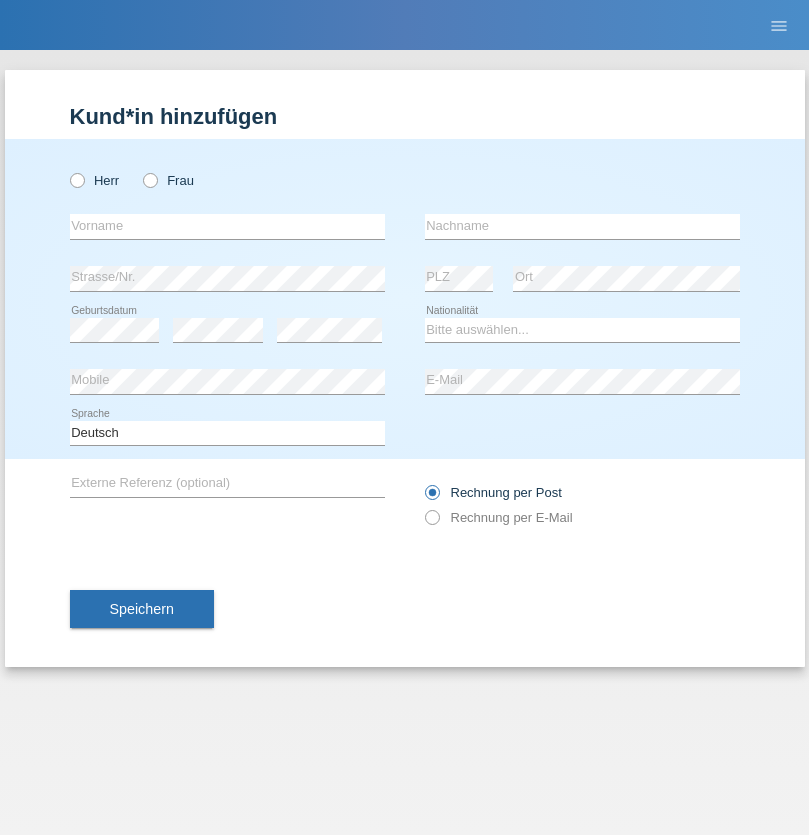 scroll, scrollTop: 0, scrollLeft: 0, axis: both 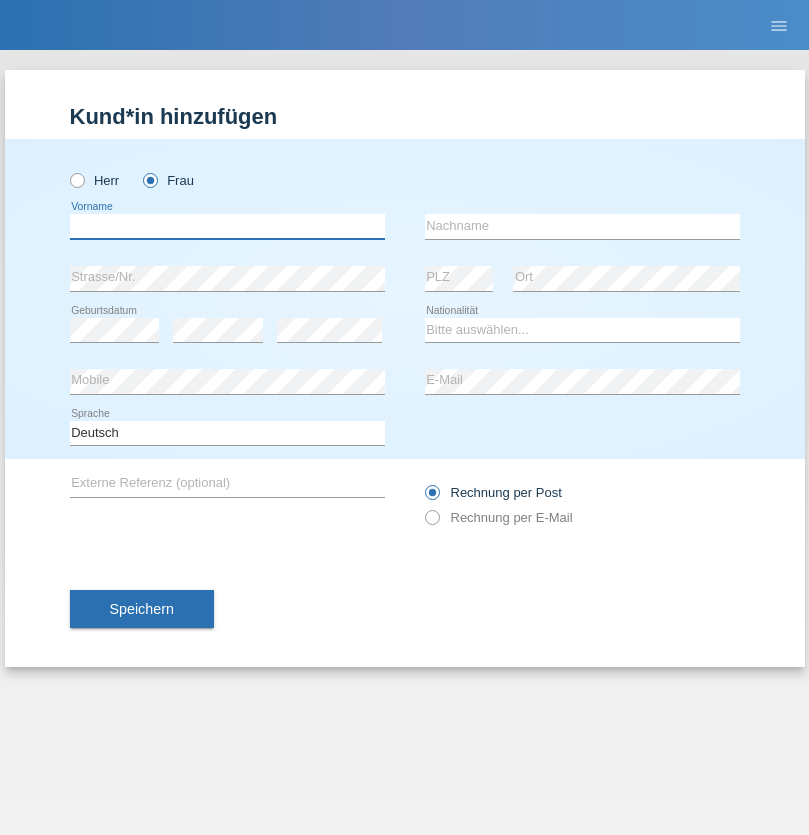 click at bounding box center (227, 226) 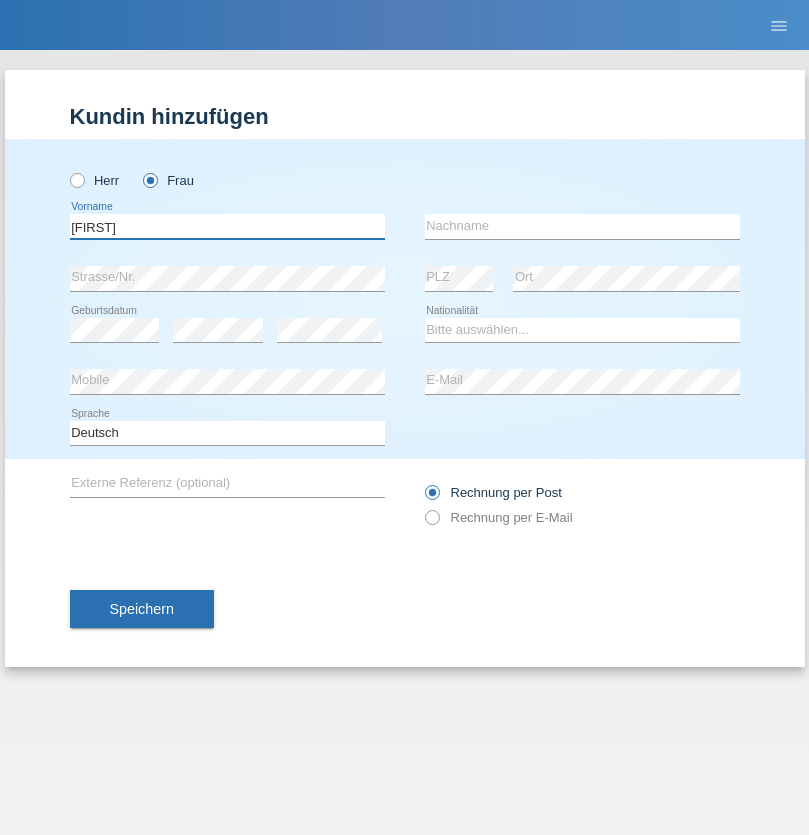 type on "MICHAELA" 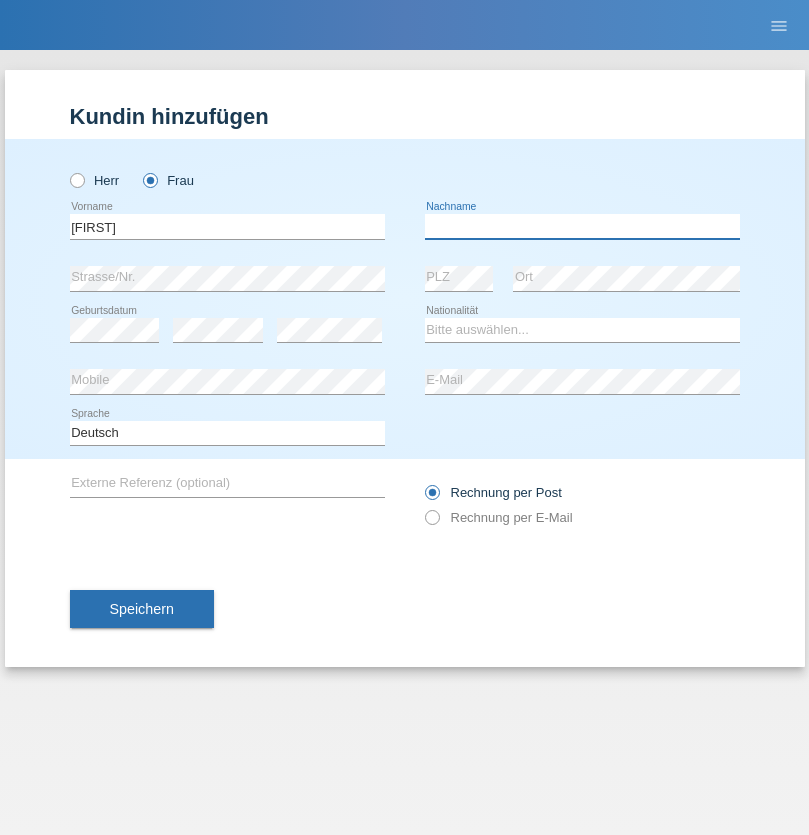 click at bounding box center (582, 226) 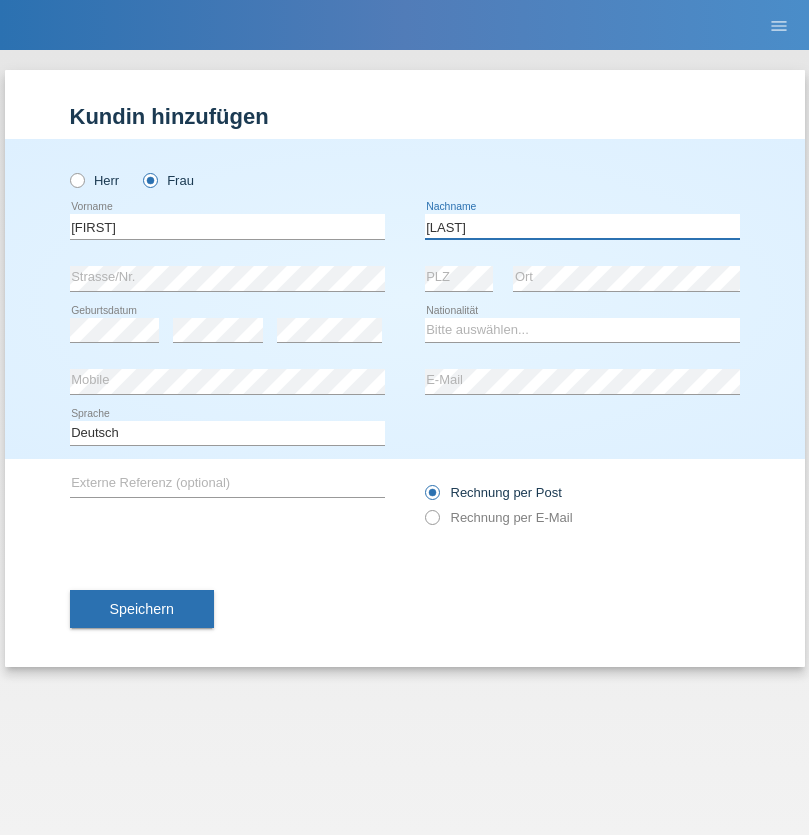 type on "BERNATOVA" 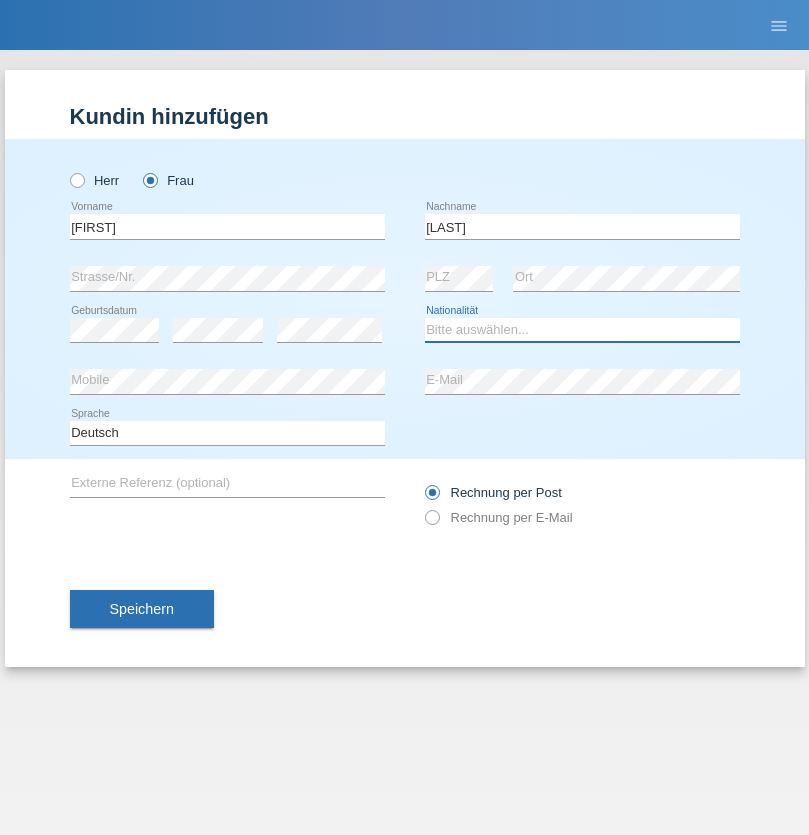 select on "SK" 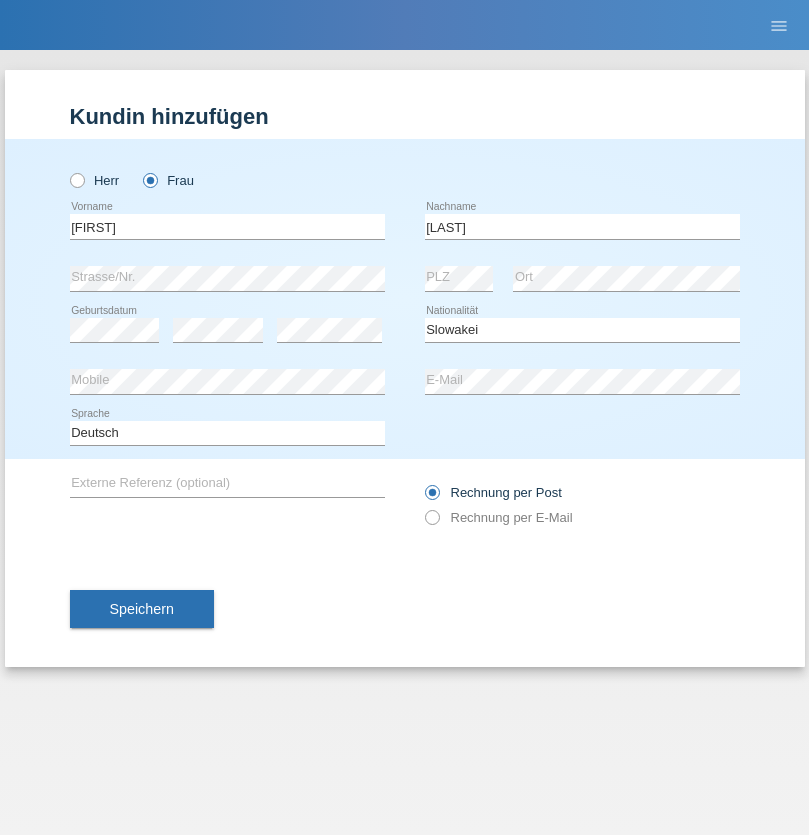 select on "C" 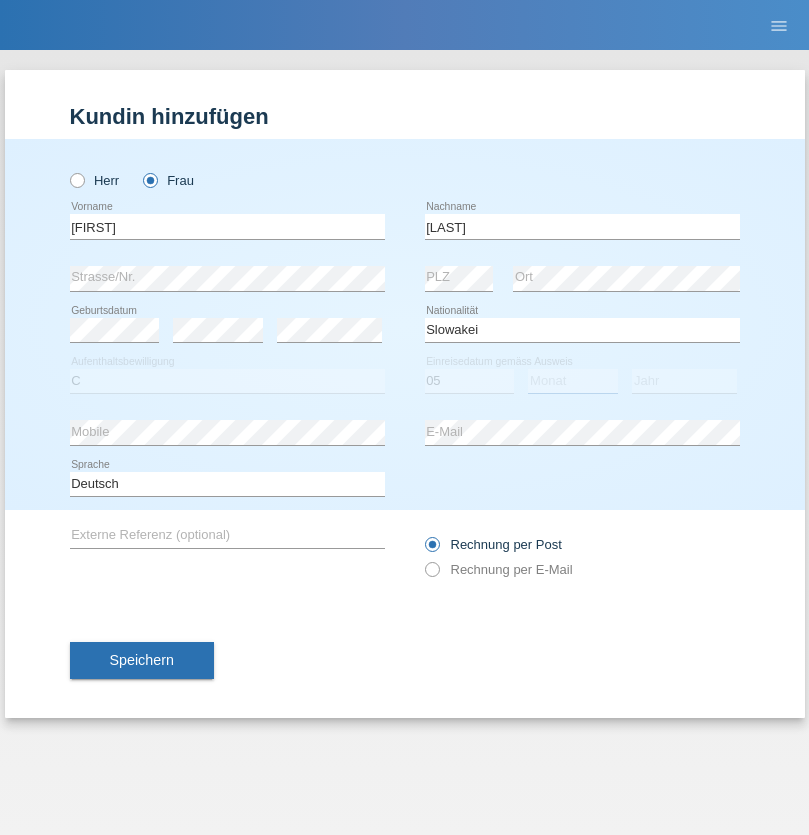 select on "04" 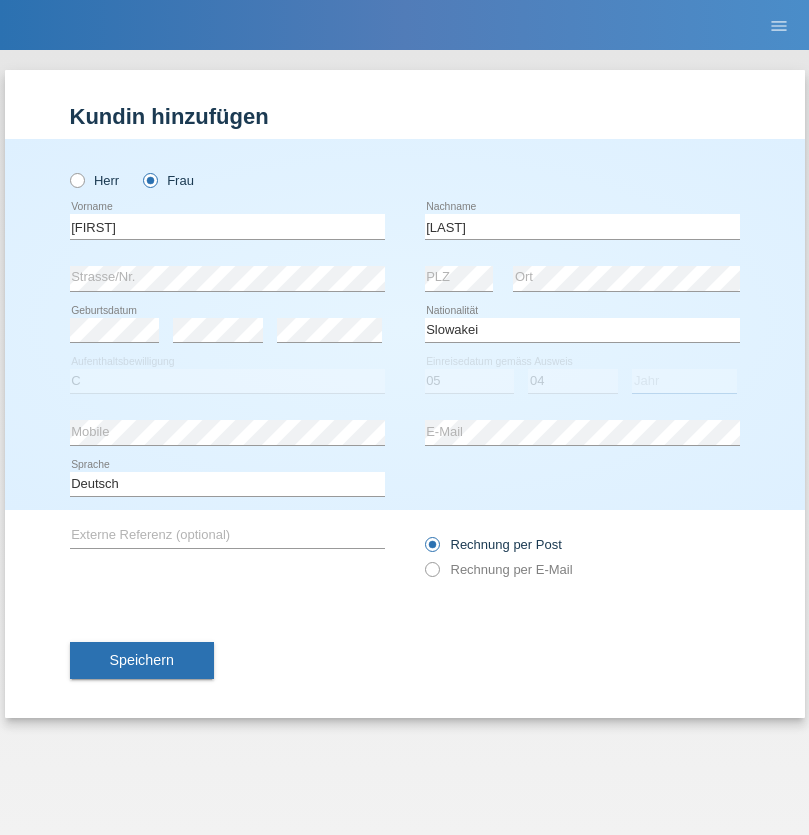 select on "2014" 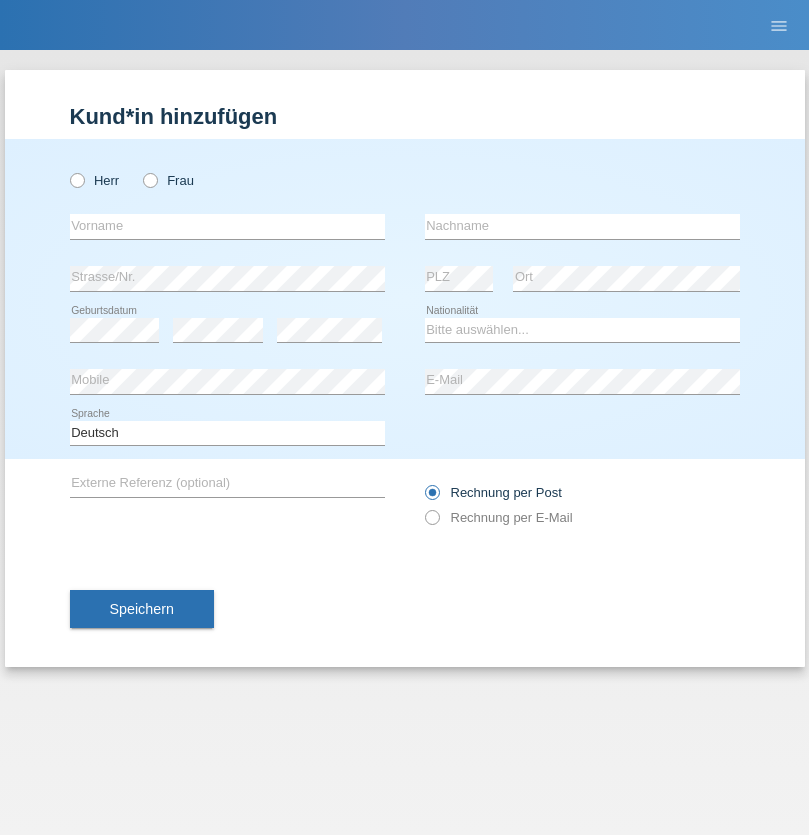 scroll, scrollTop: 0, scrollLeft: 0, axis: both 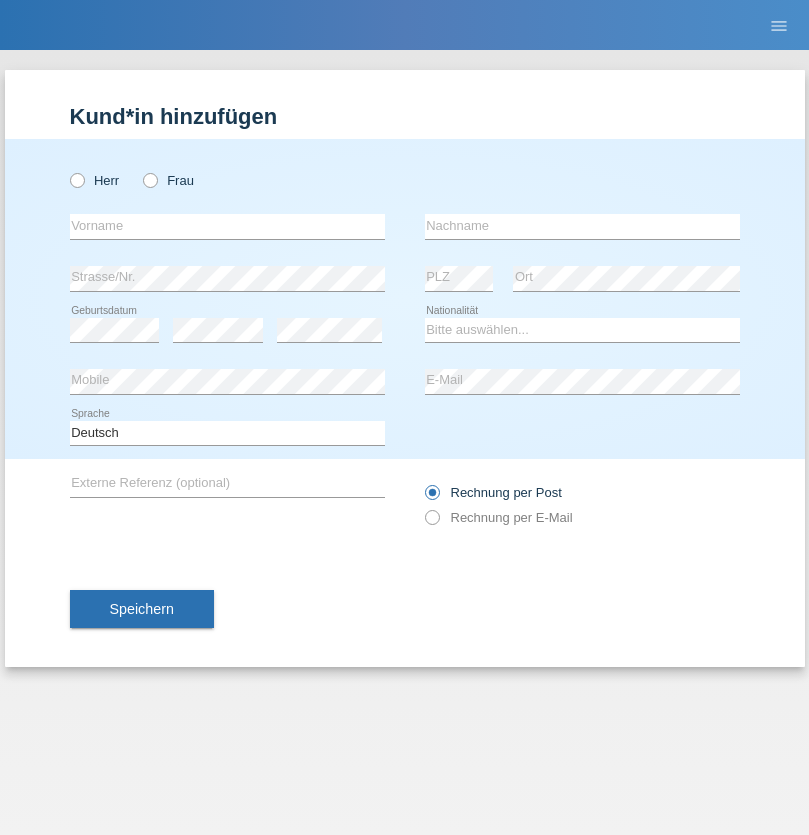 radio on "true" 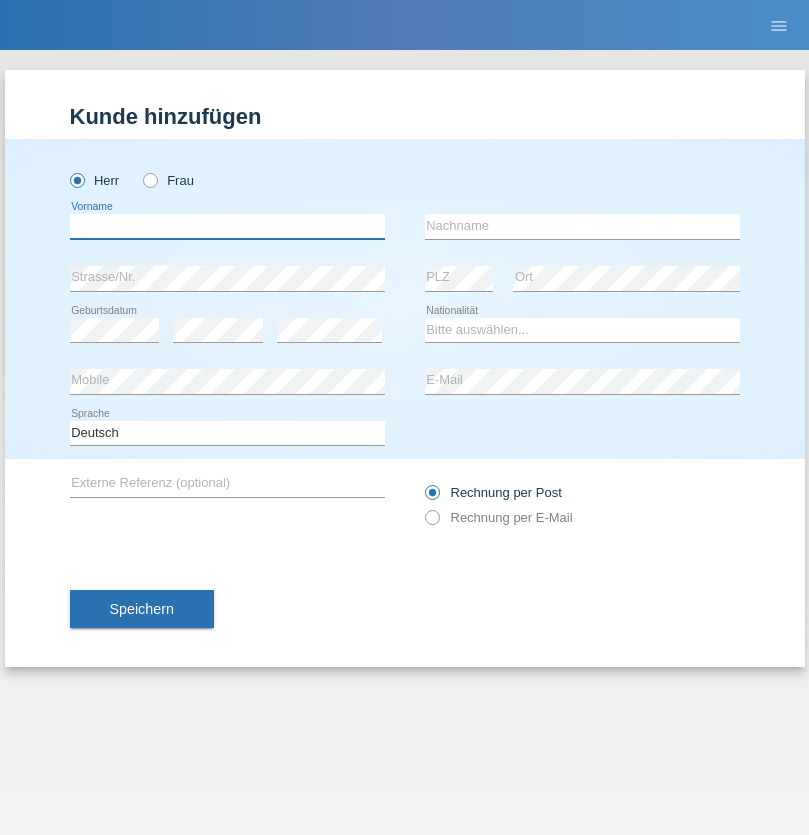click at bounding box center (227, 226) 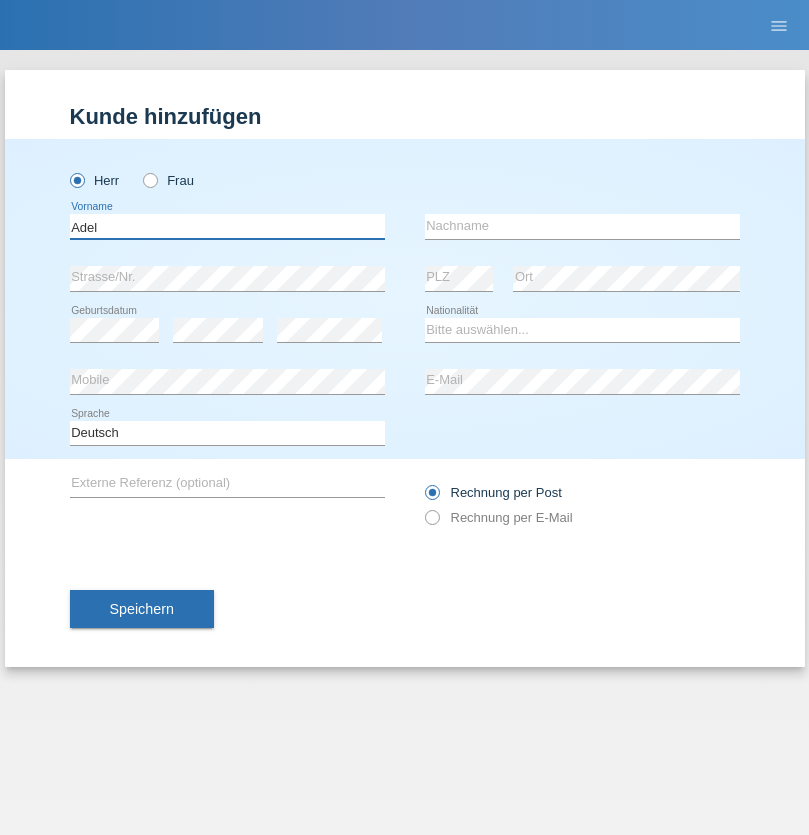 type on "Adel" 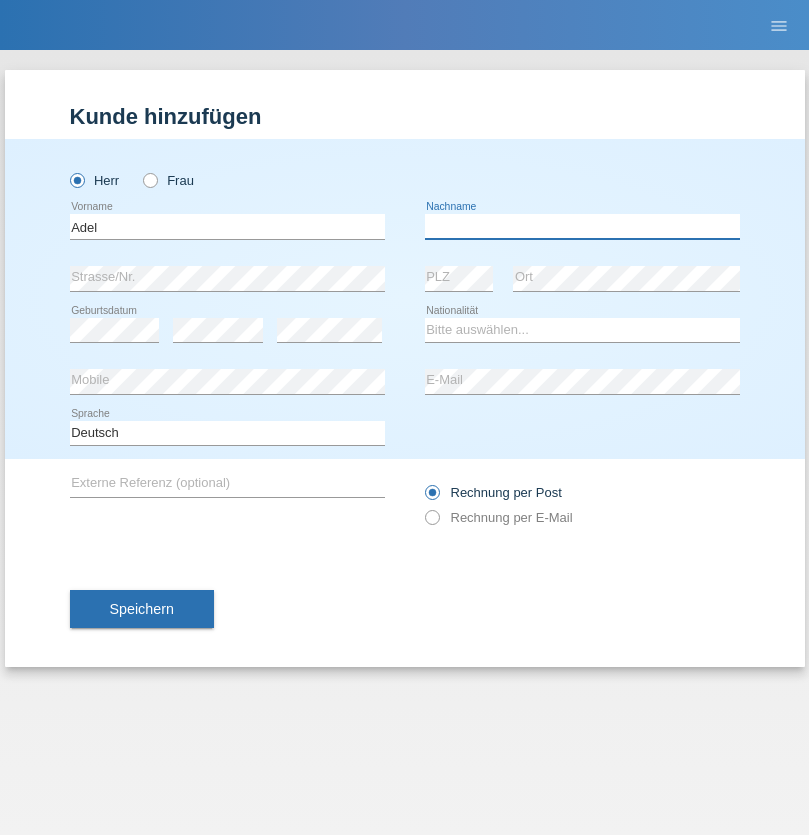 click at bounding box center (582, 226) 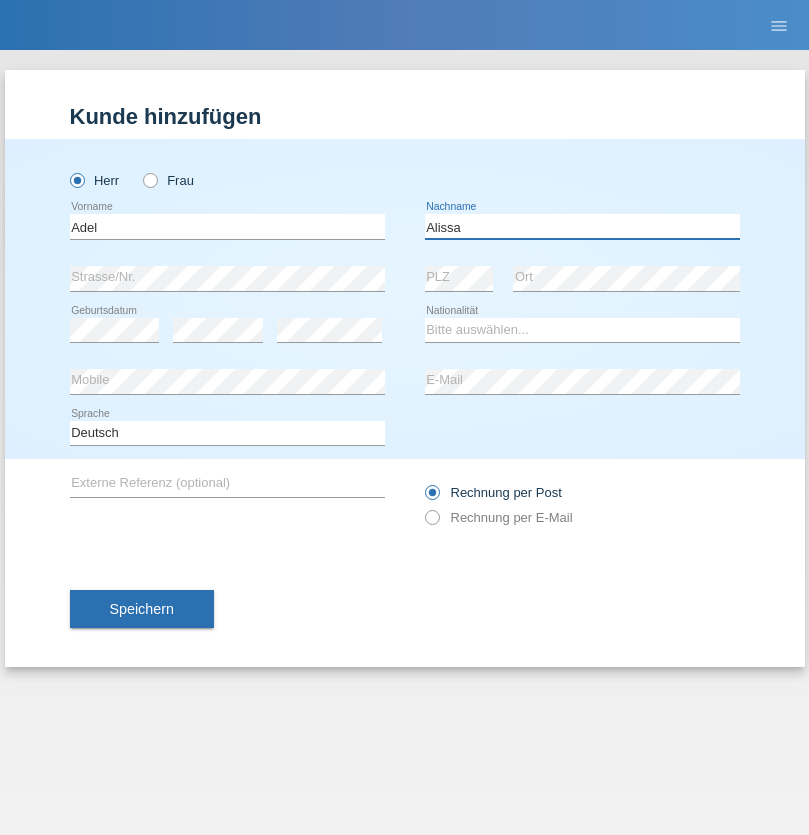 type on "Alissa" 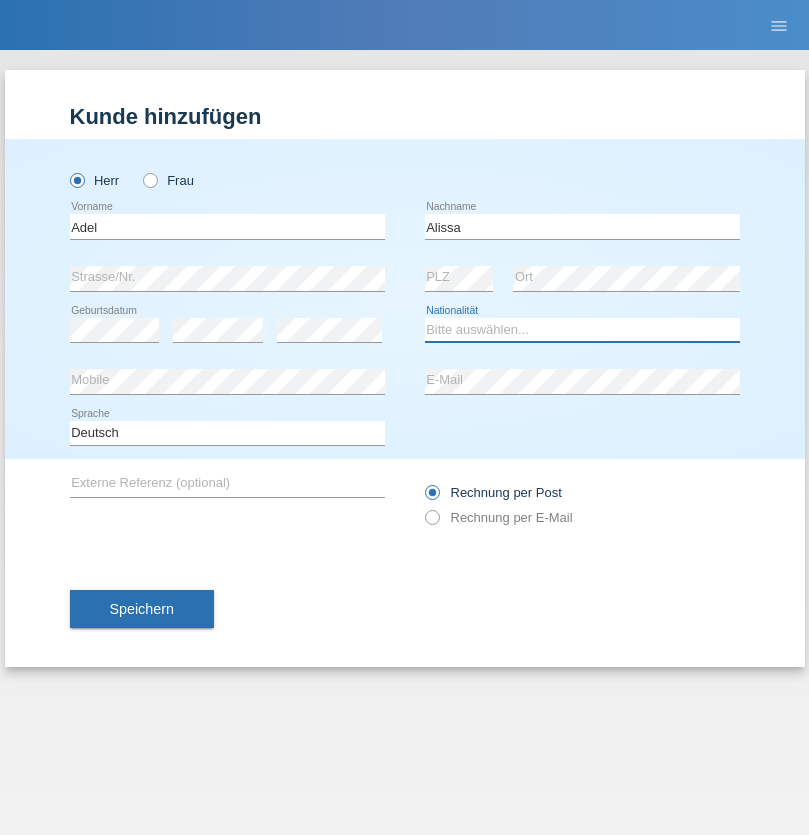 select on "SY" 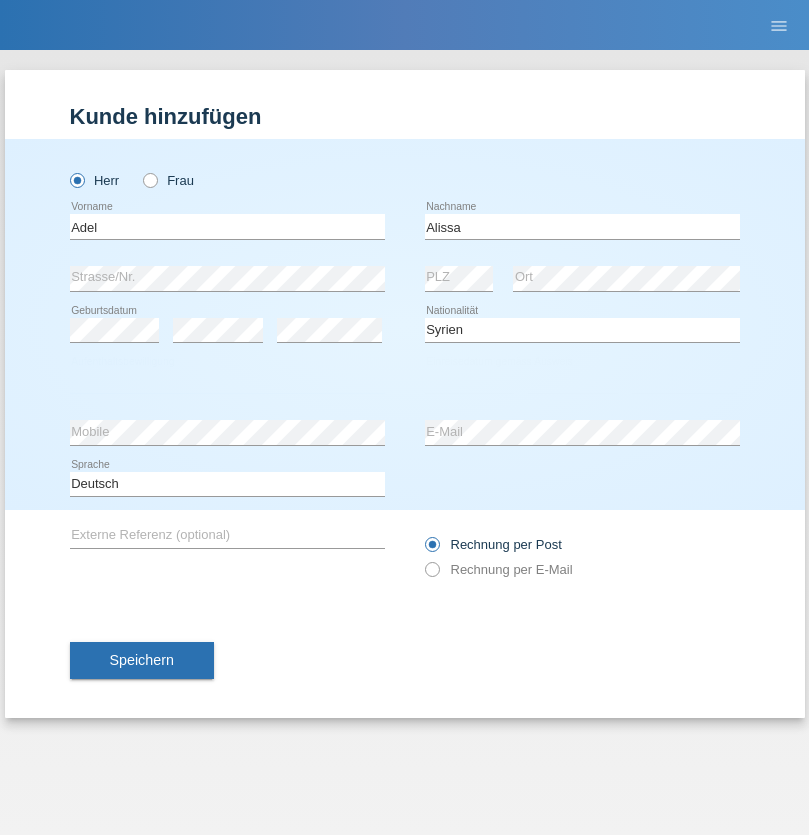 select on "C" 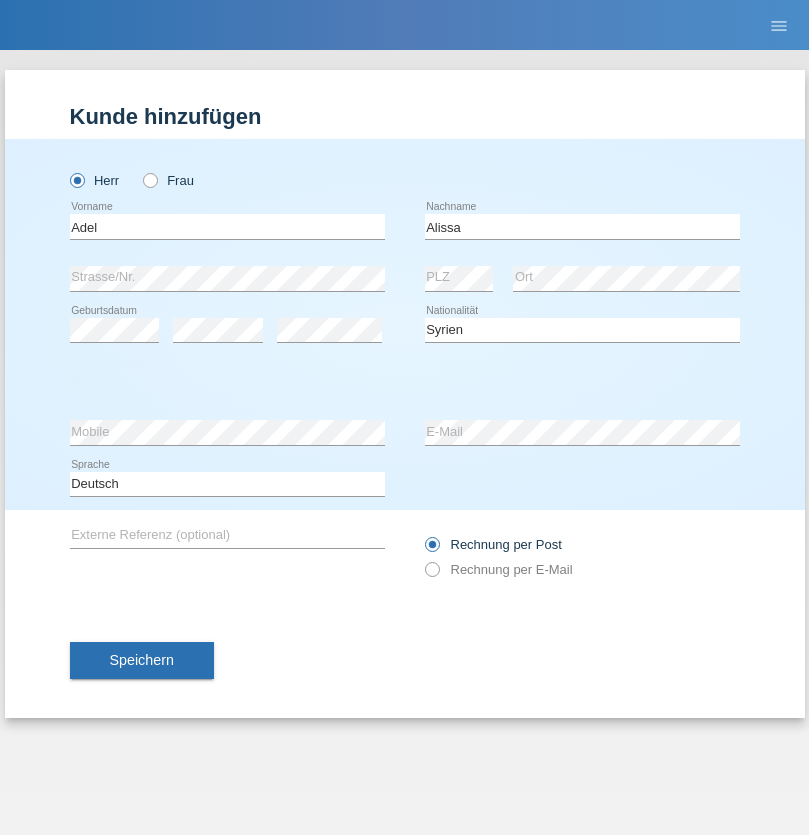 select on "20" 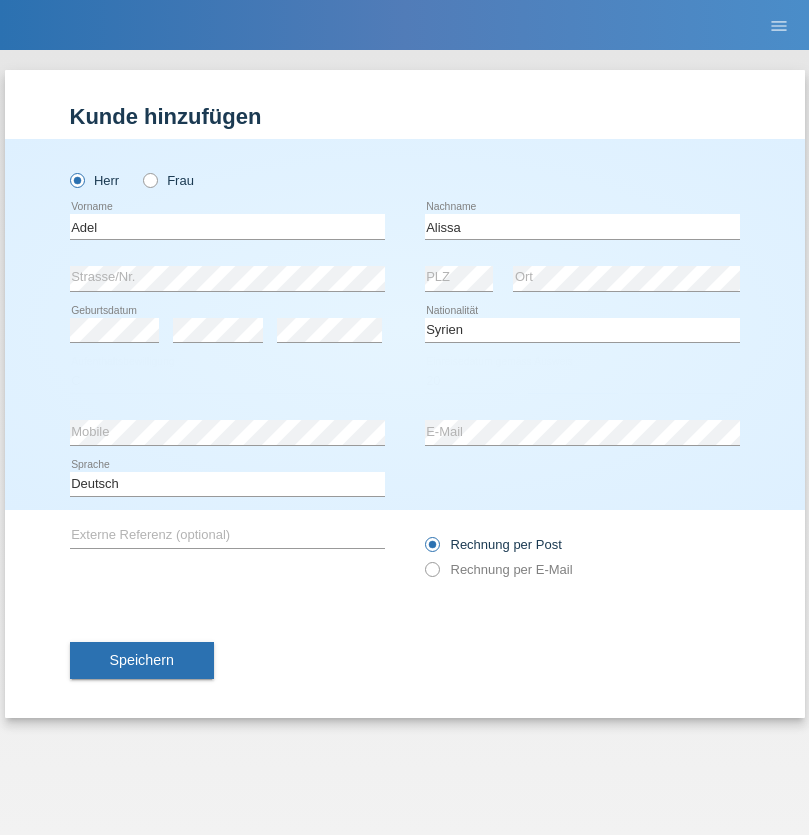 select on "09" 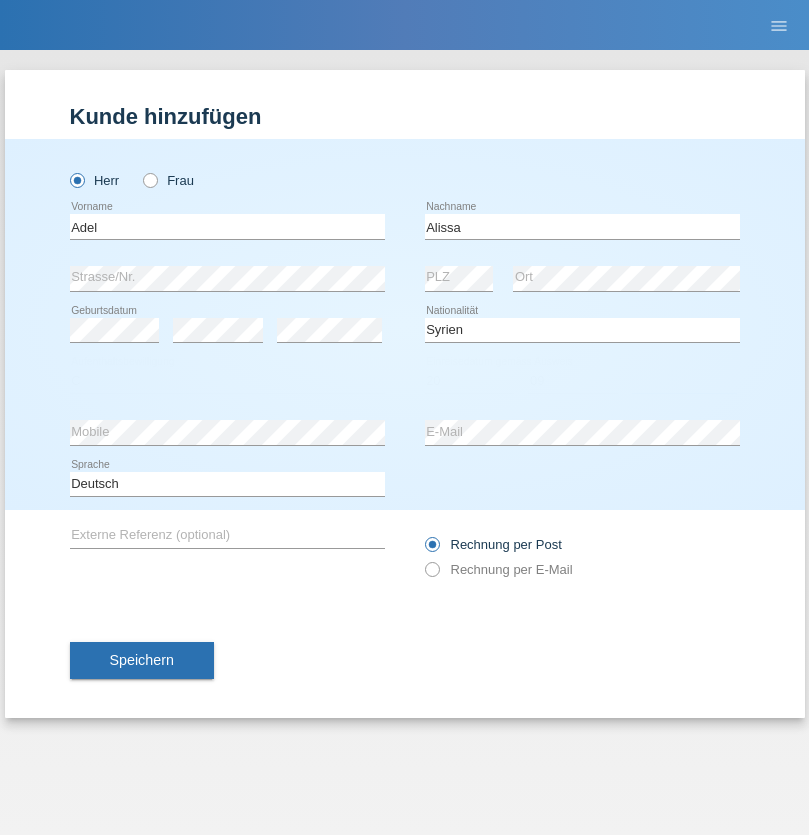 select on "2018" 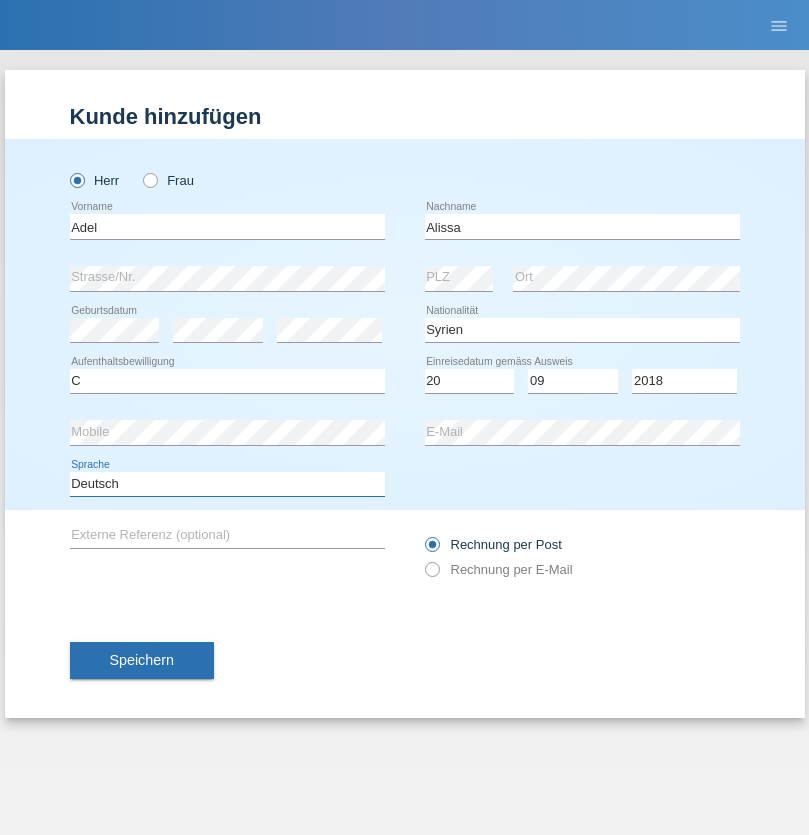 select on "en" 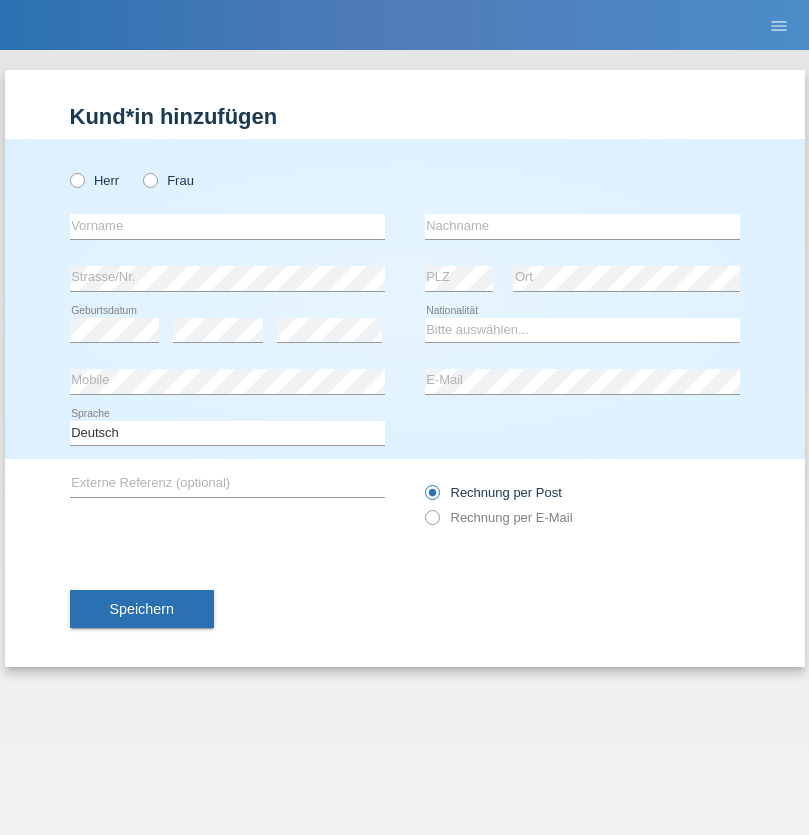 scroll, scrollTop: 0, scrollLeft: 0, axis: both 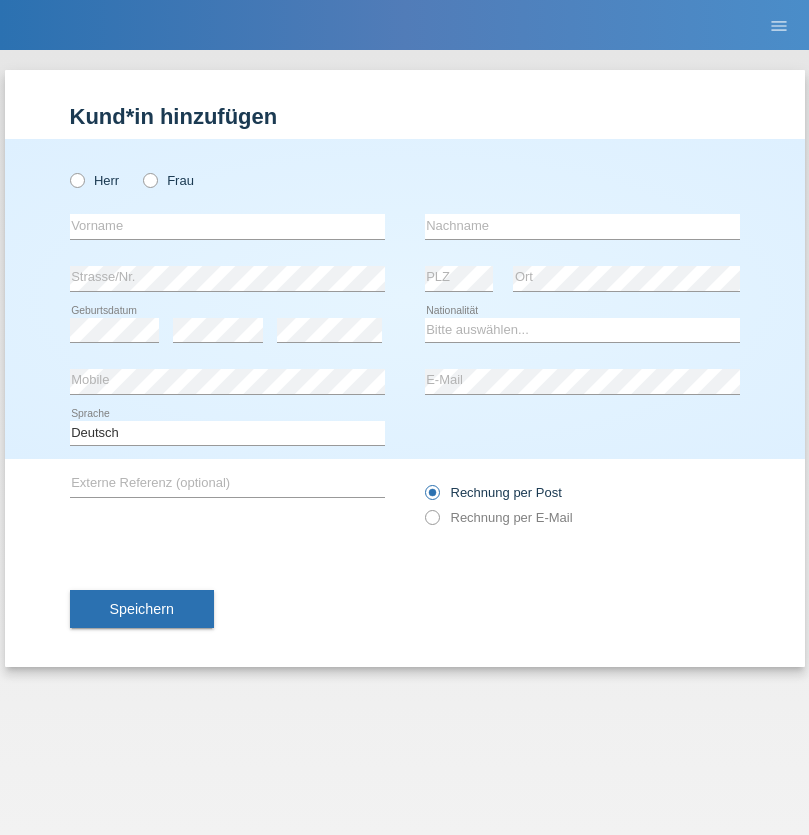 radio on "true" 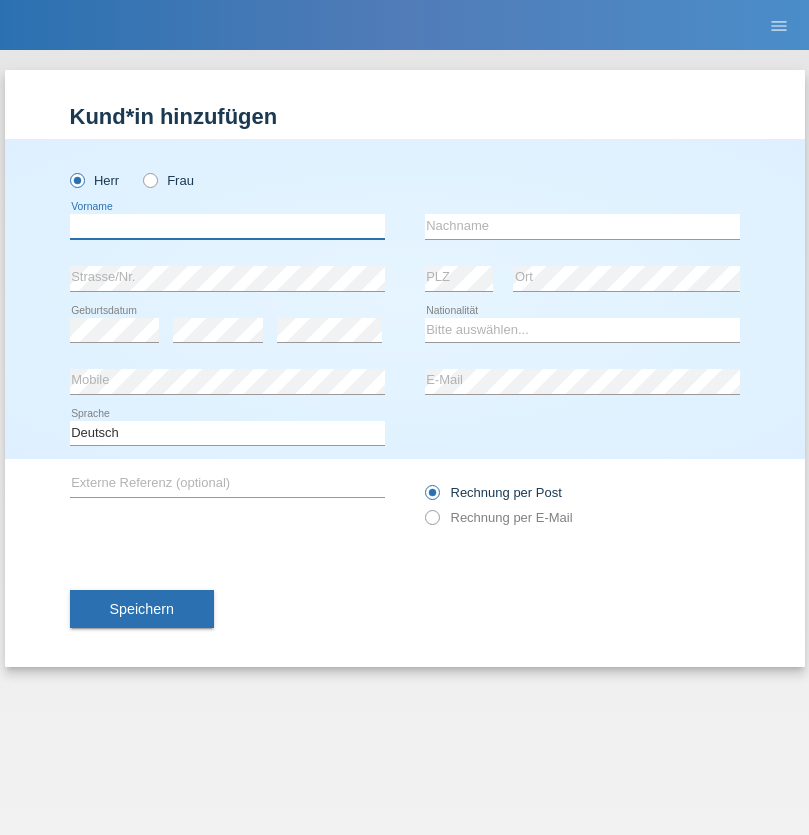 click at bounding box center (227, 226) 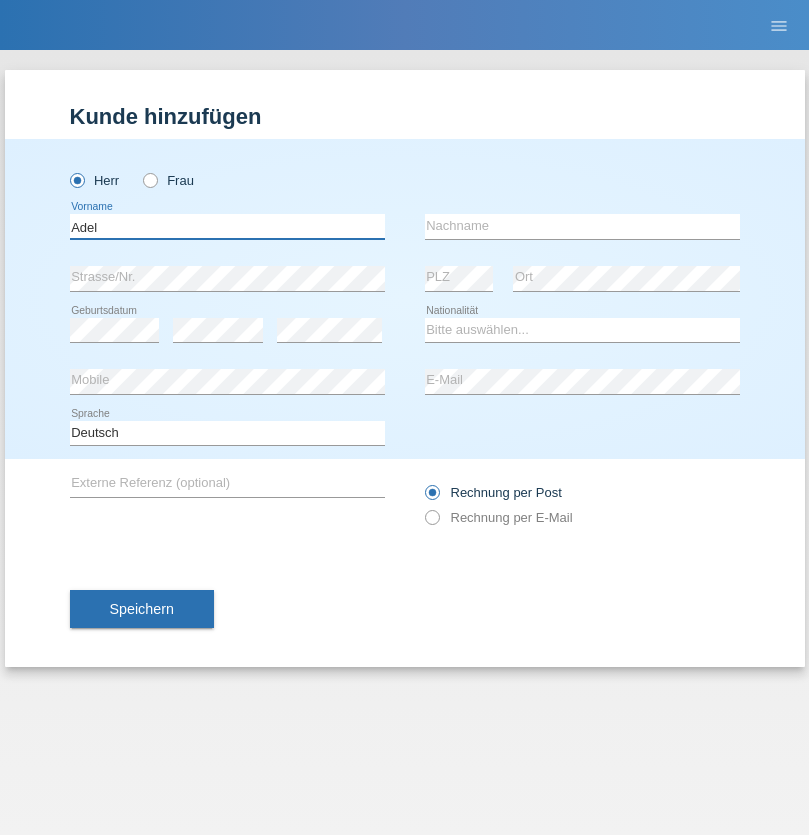 type on "Adel" 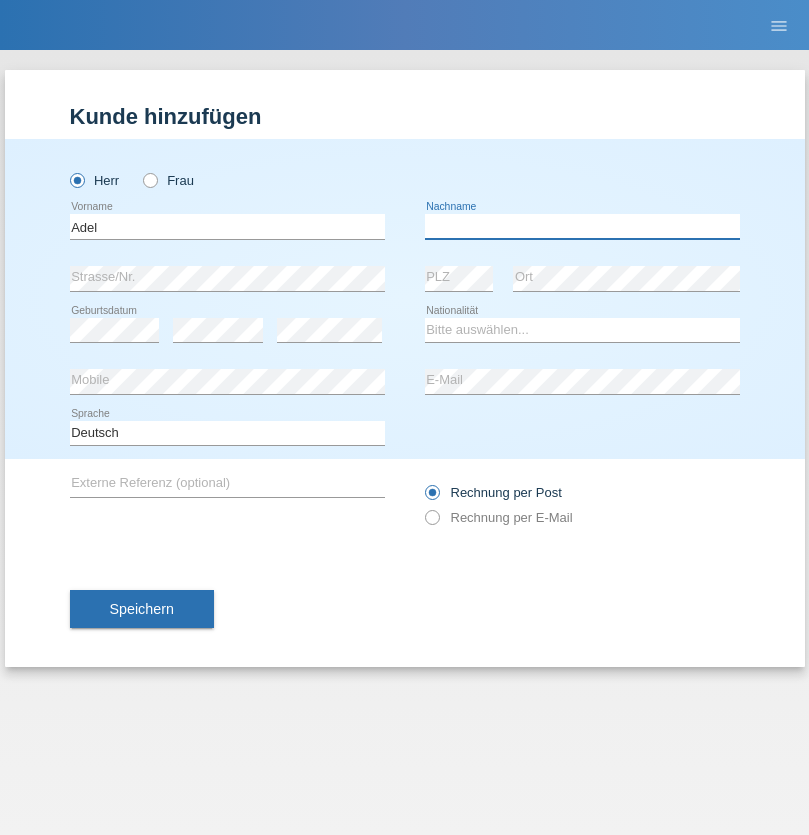 click at bounding box center (582, 226) 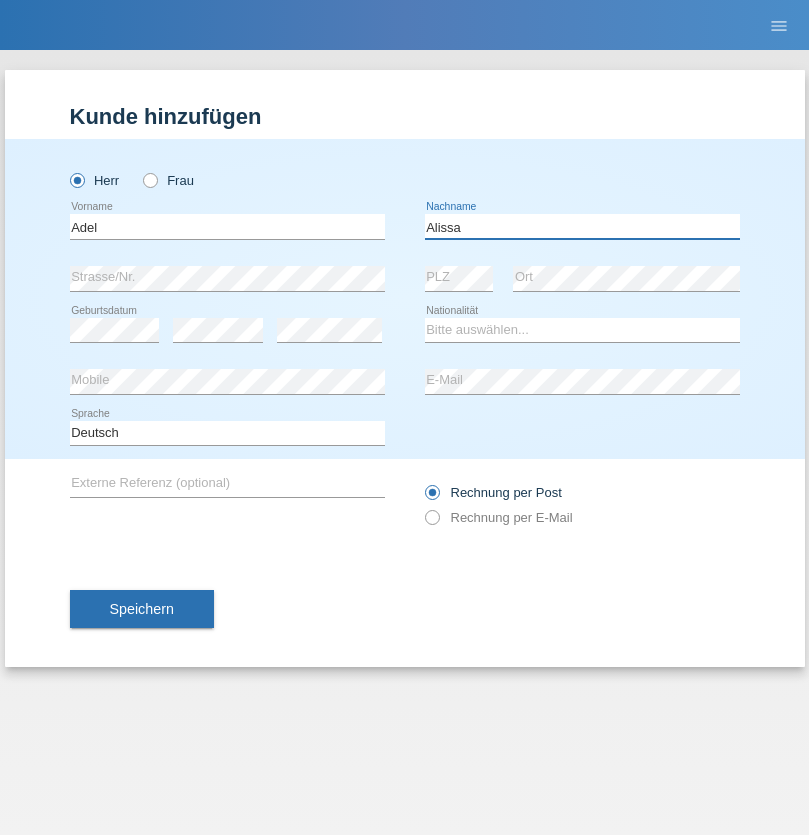 type on "Alissa" 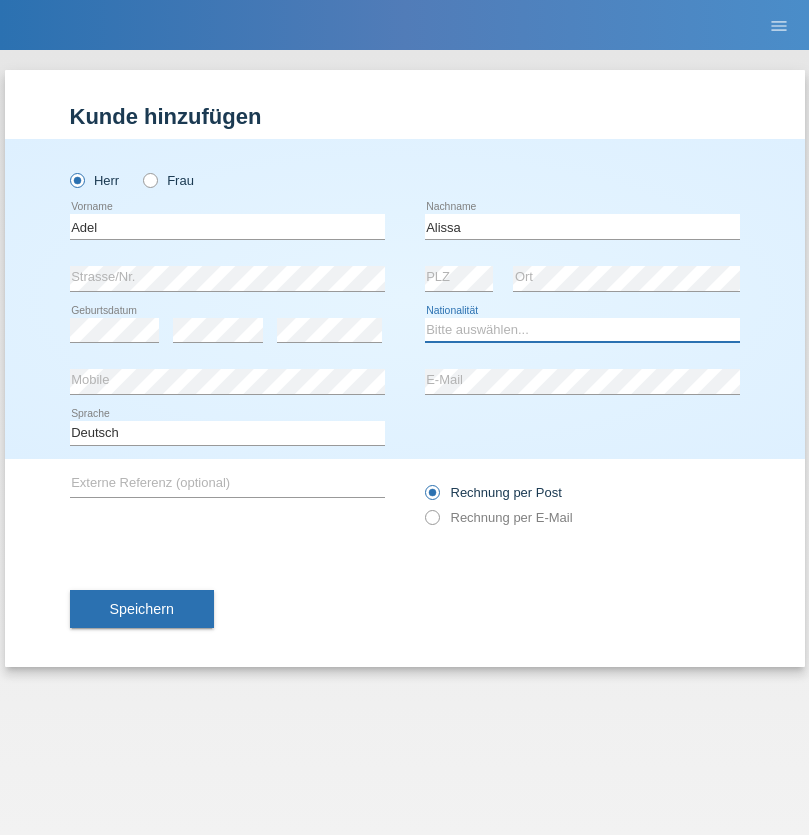 select on "SY" 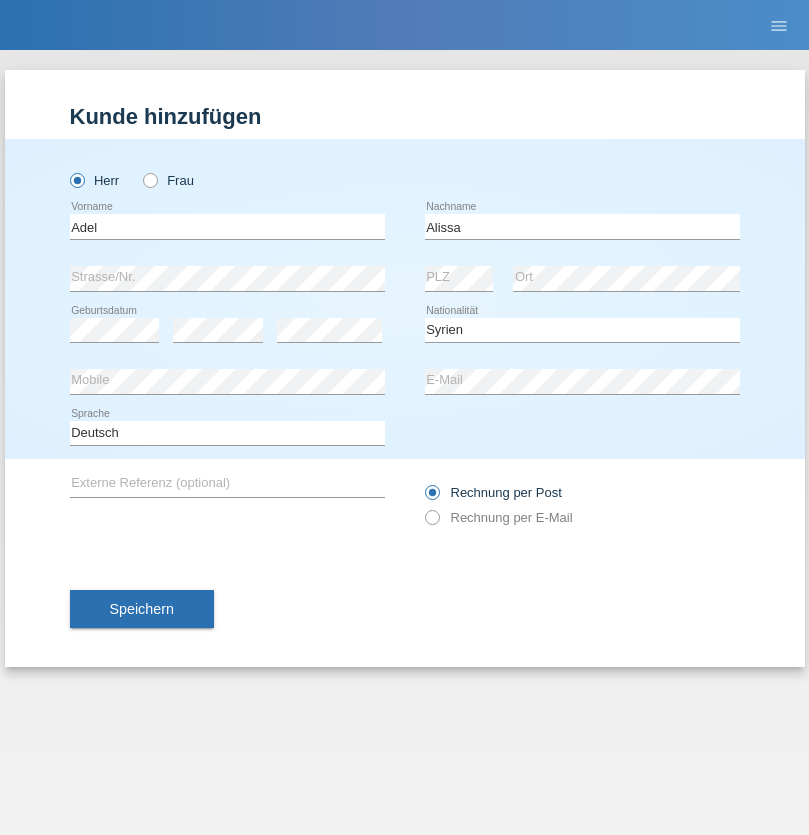 select on "C" 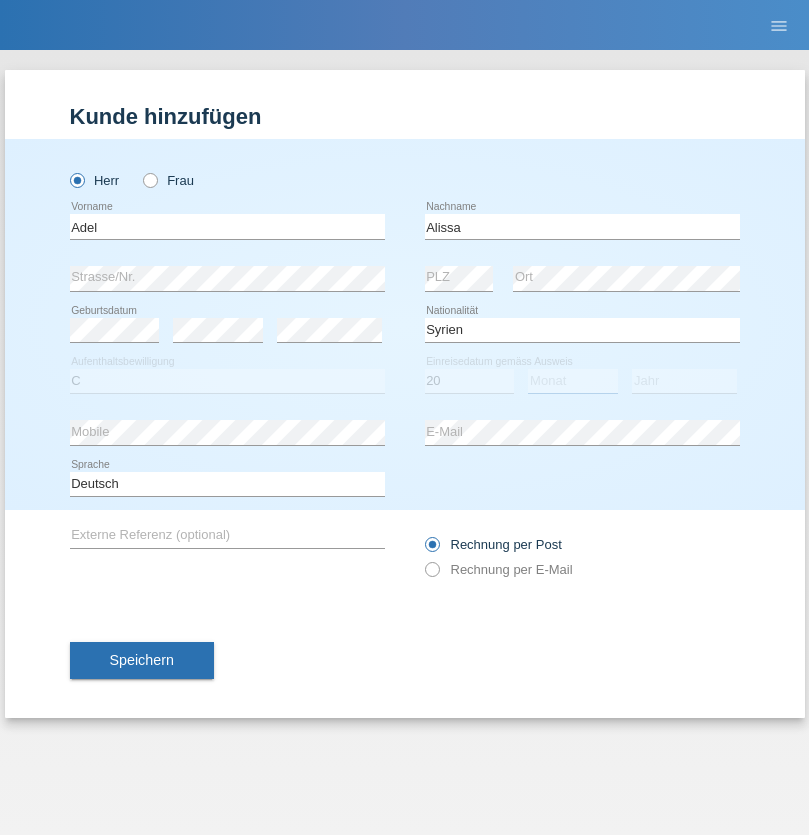 select on "09" 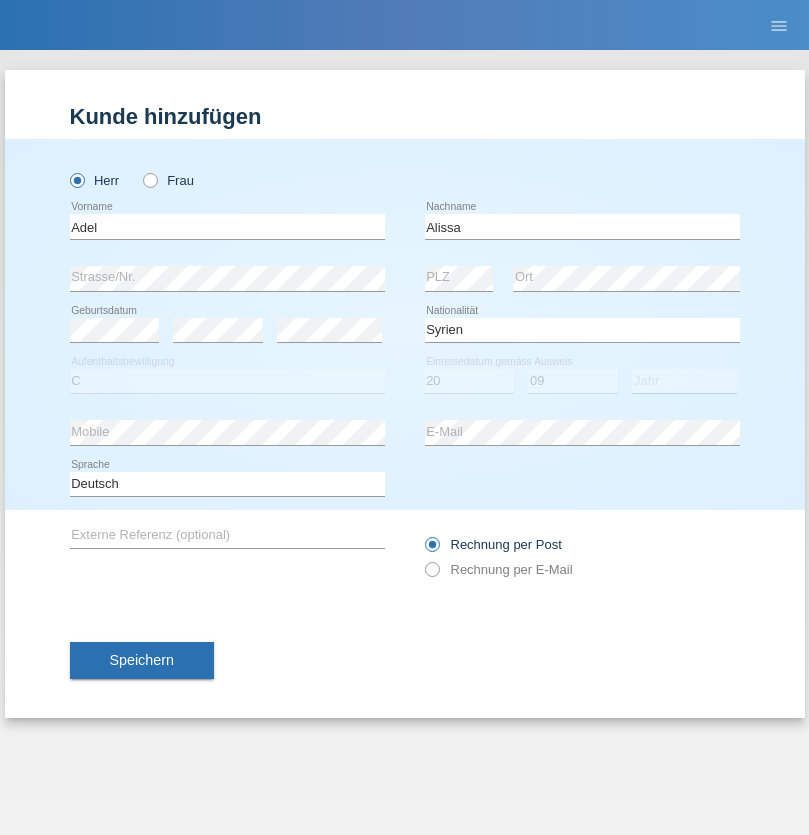 select on "2018" 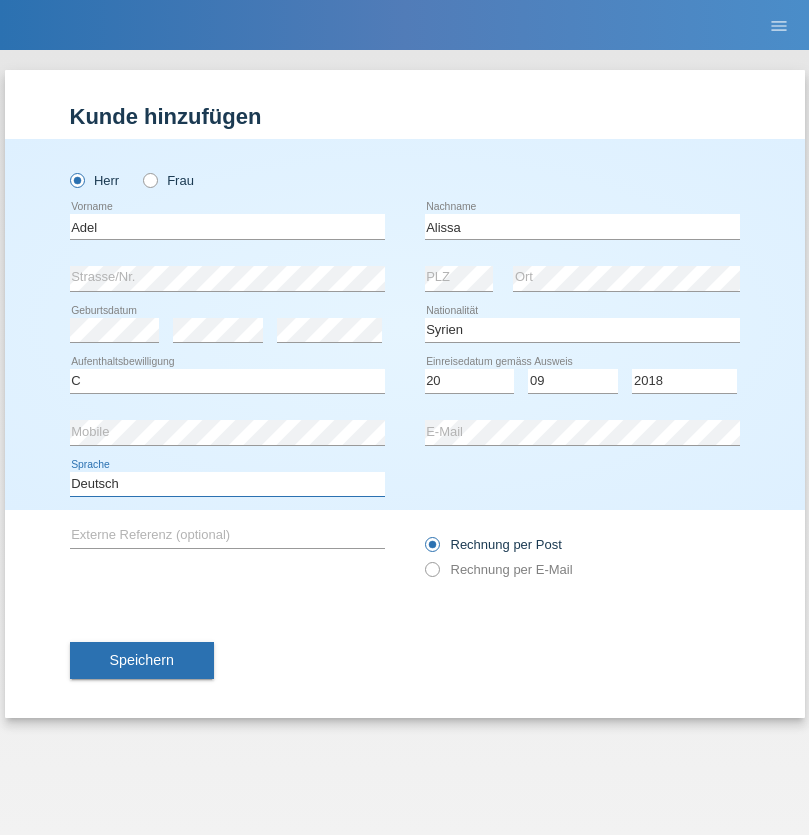 select on "en" 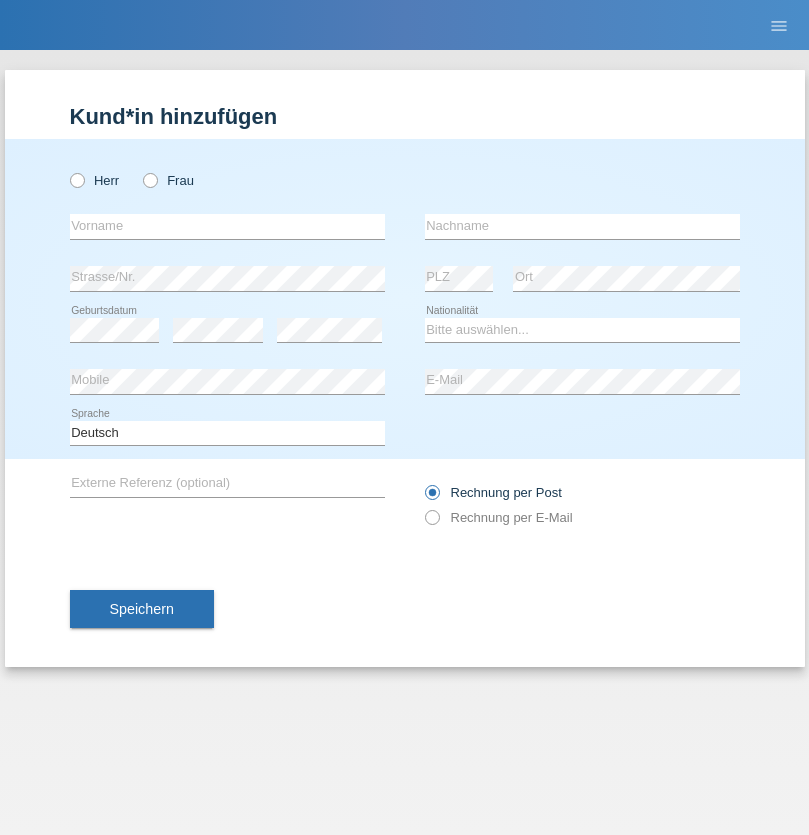 scroll, scrollTop: 0, scrollLeft: 0, axis: both 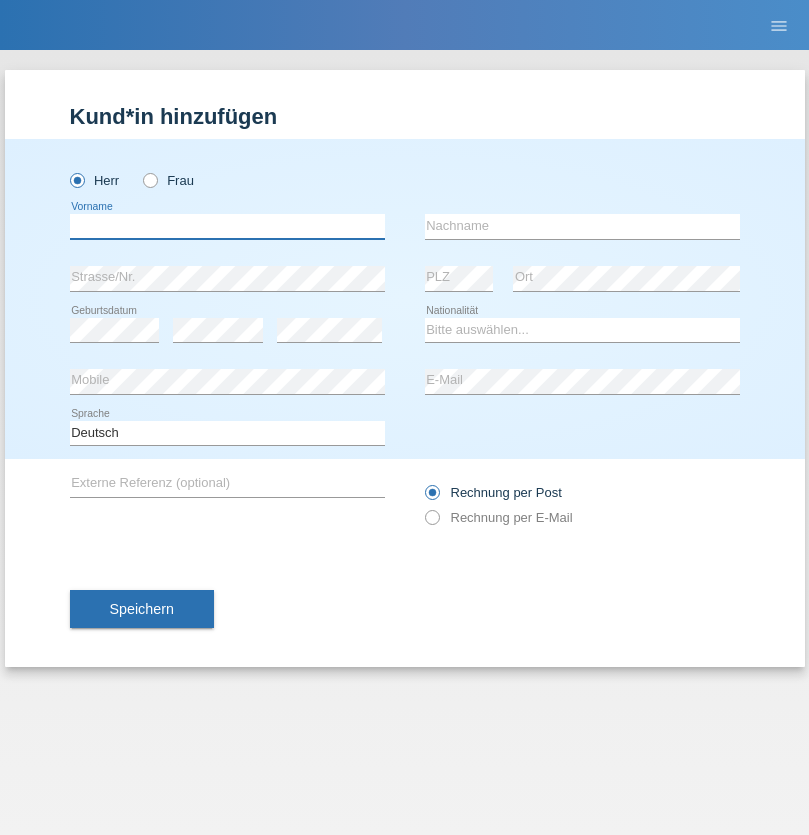 click at bounding box center [227, 226] 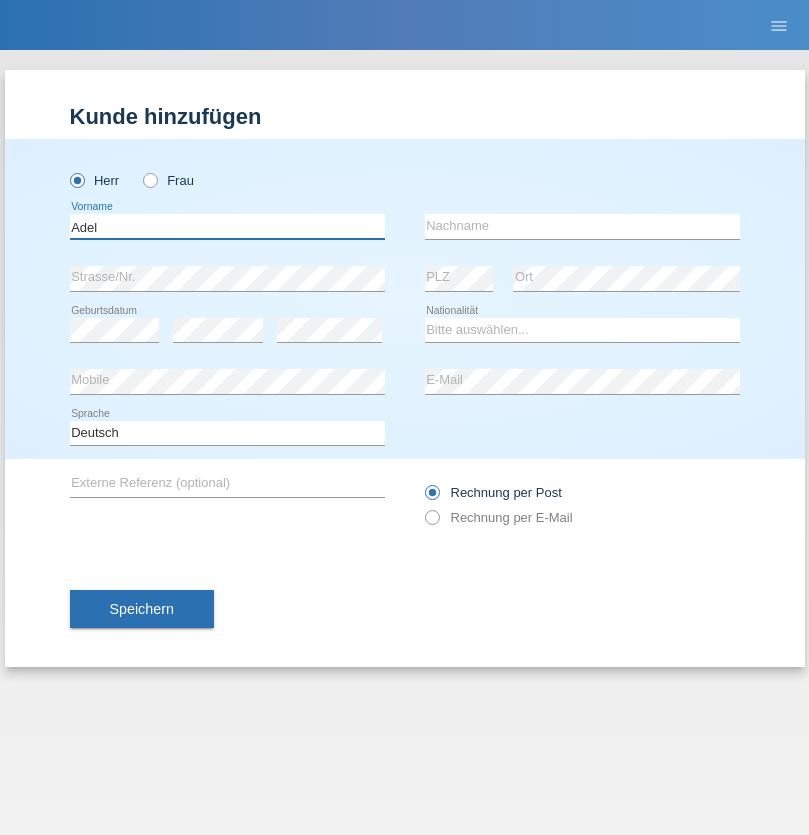 type on "Adel" 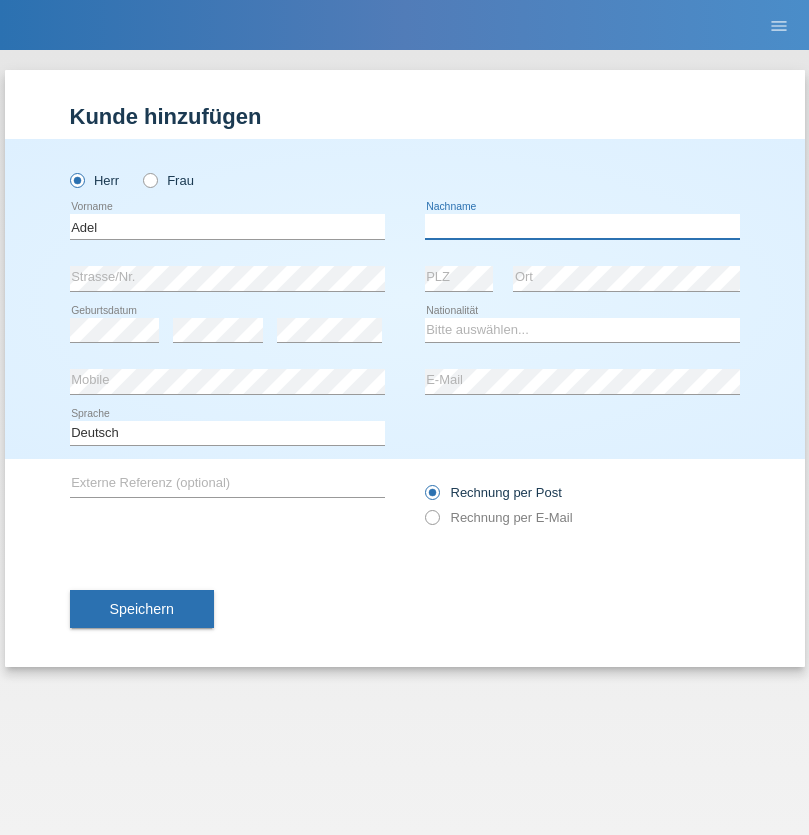 click at bounding box center (582, 226) 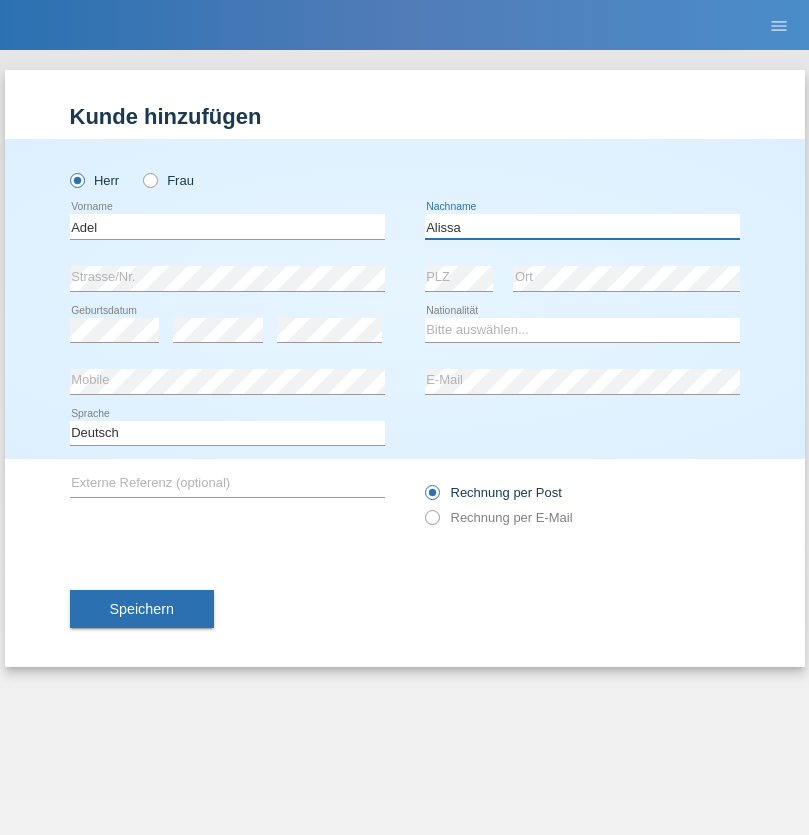 type on "Alissa" 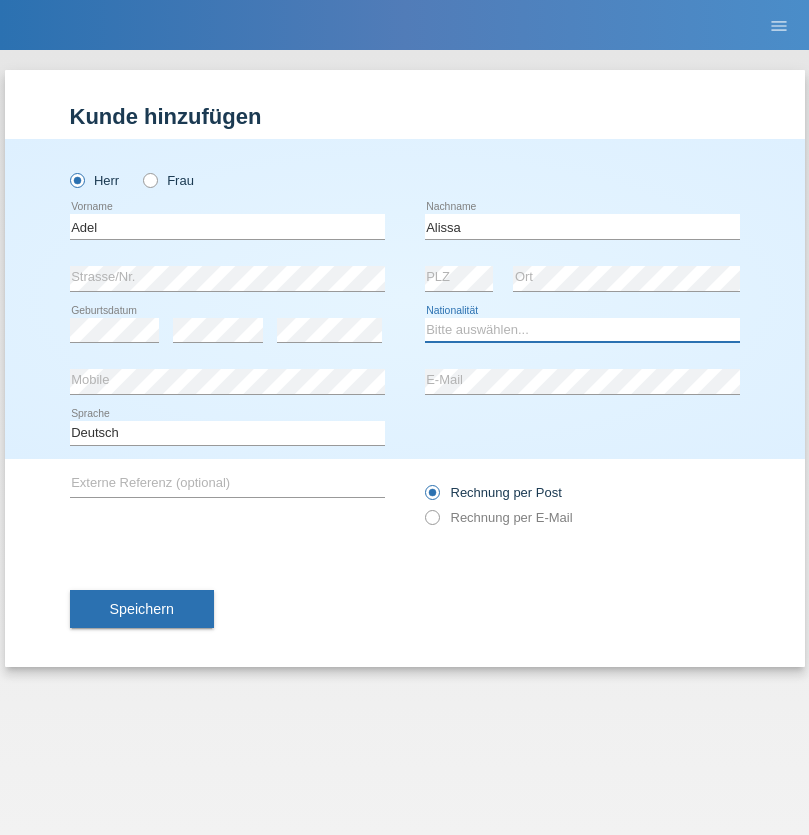 select on "SY" 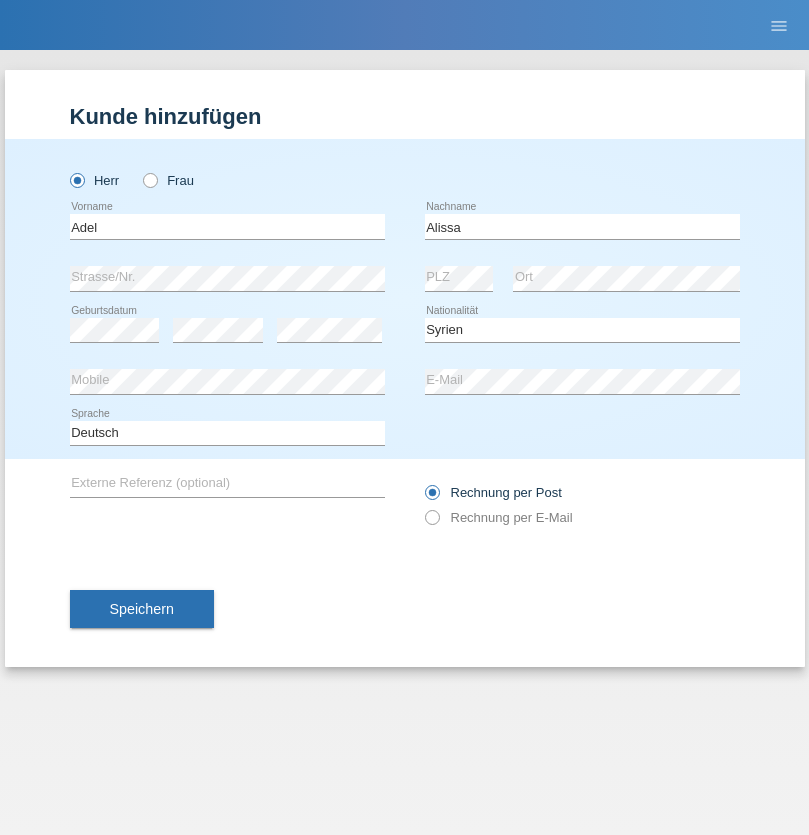 select on "C" 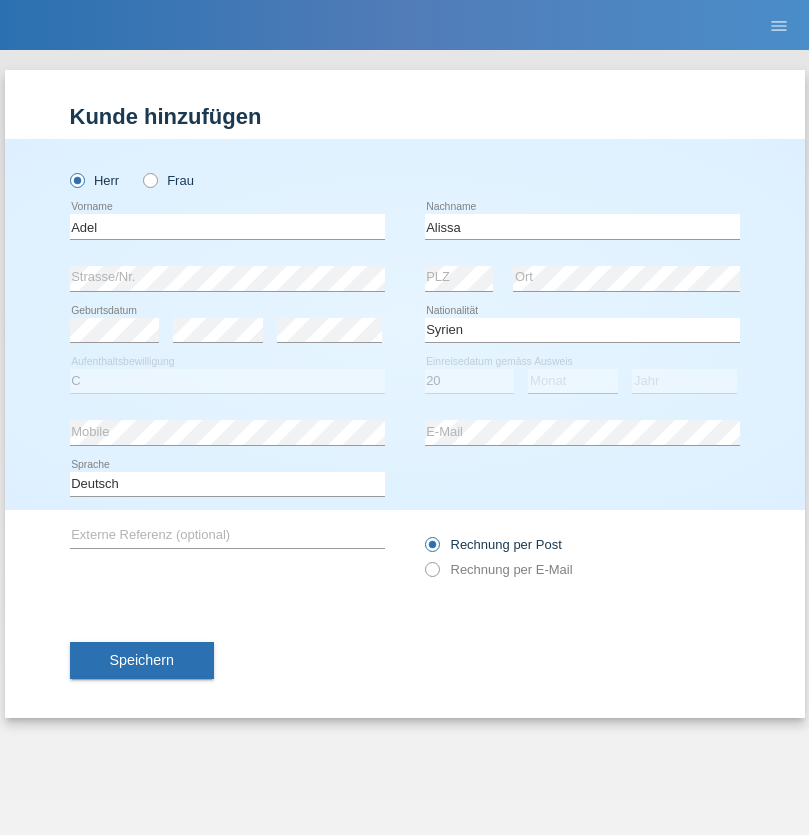 select on "09" 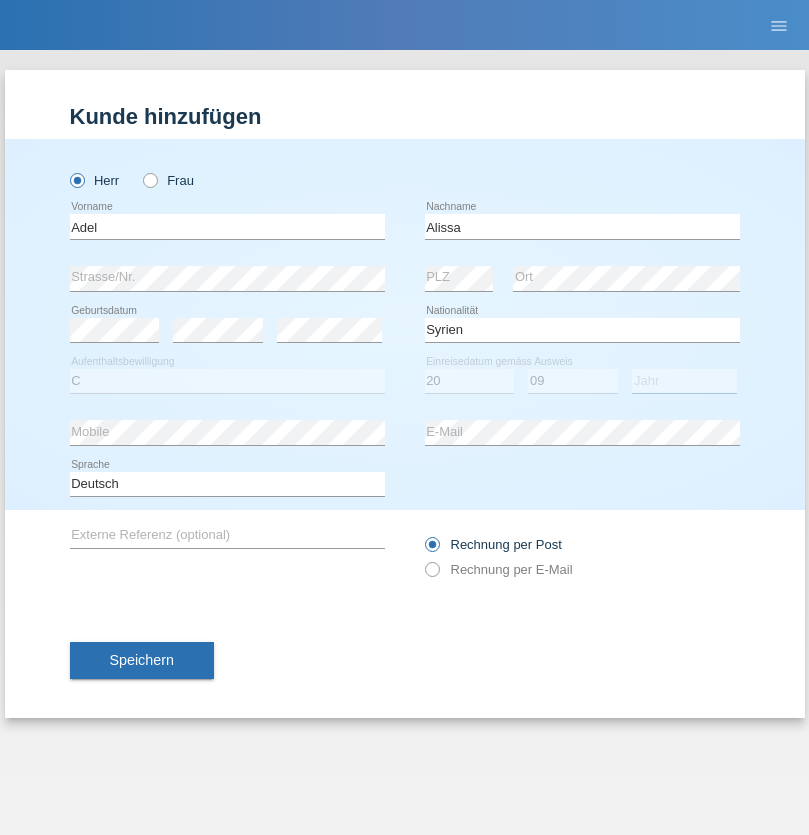 select on "2018" 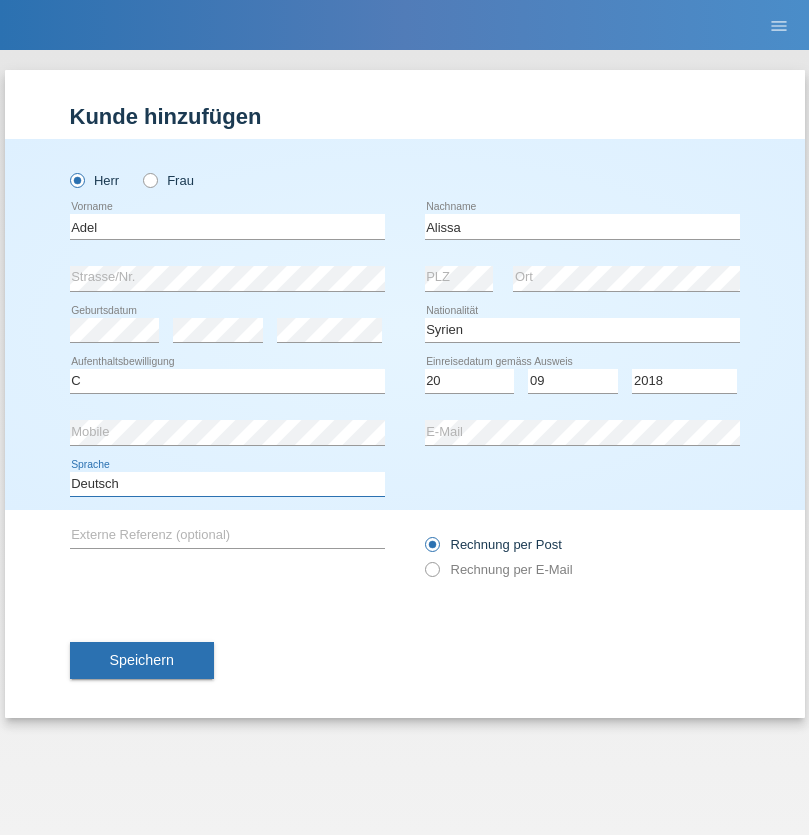 select on "en" 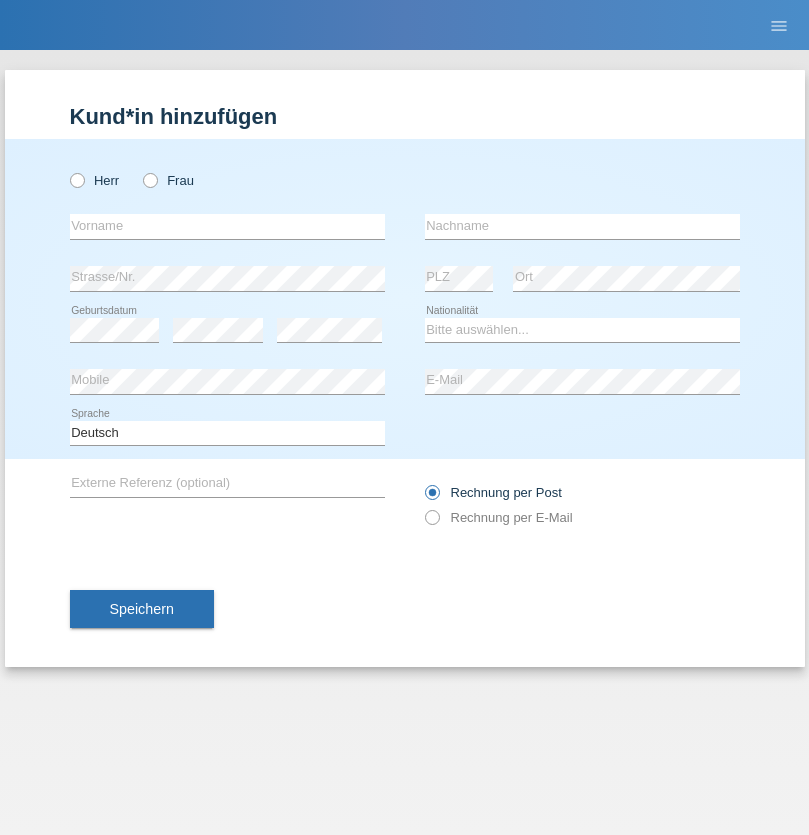 scroll, scrollTop: 0, scrollLeft: 0, axis: both 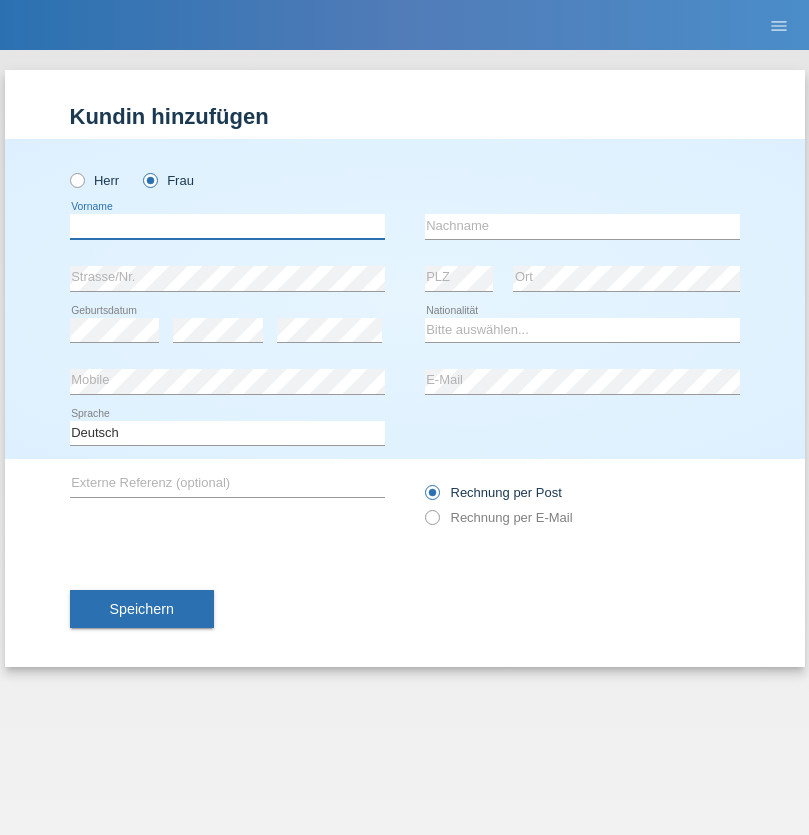 click at bounding box center [227, 226] 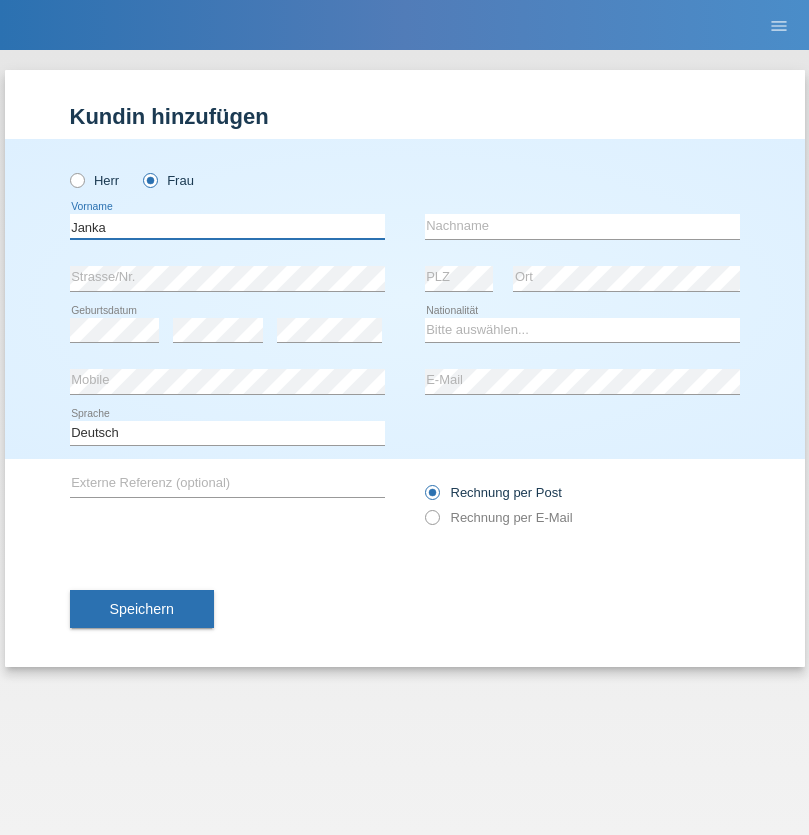 type on "Janka" 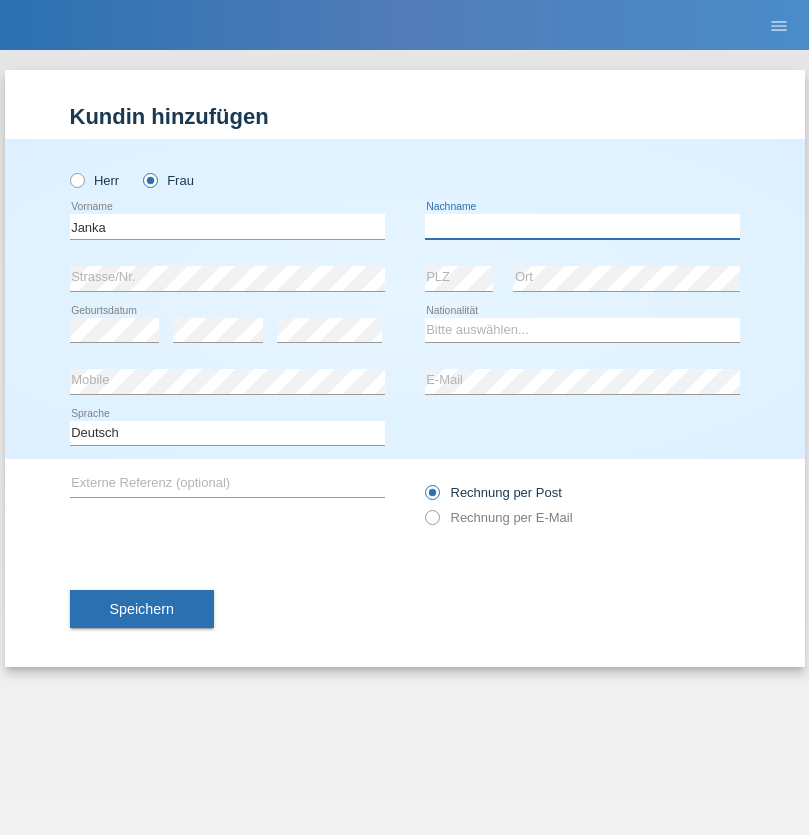 click at bounding box center [582, 226] 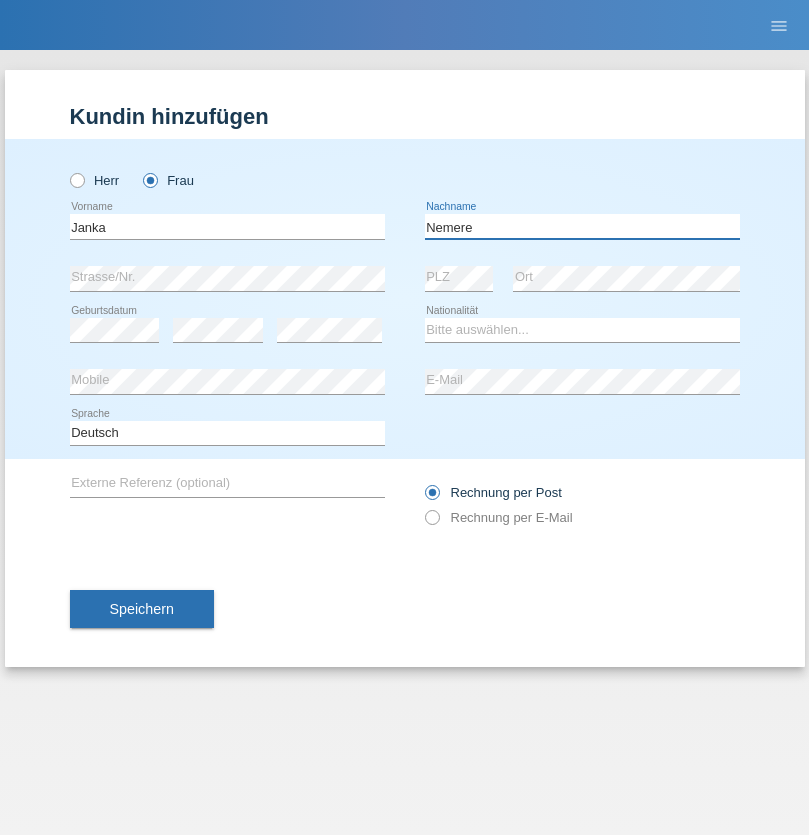 type on "Nemere" 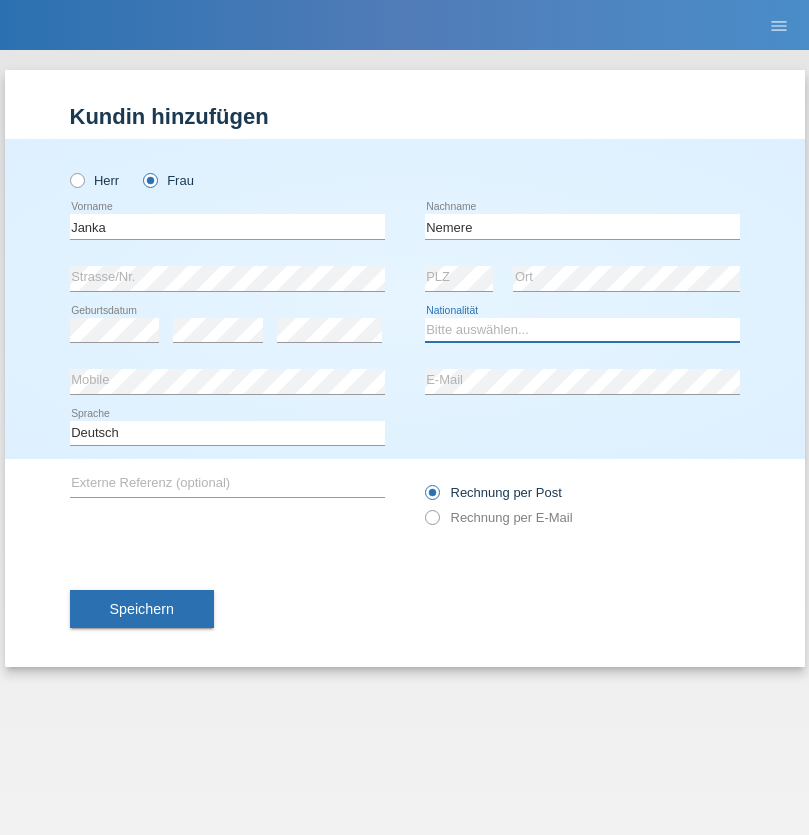 select on "HU" 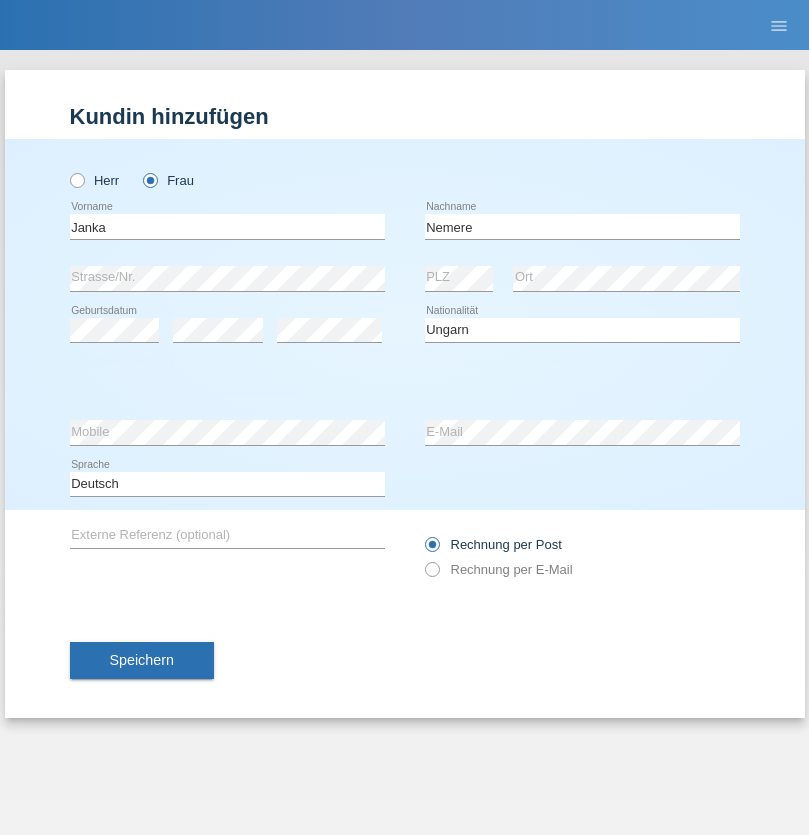 select on "C" 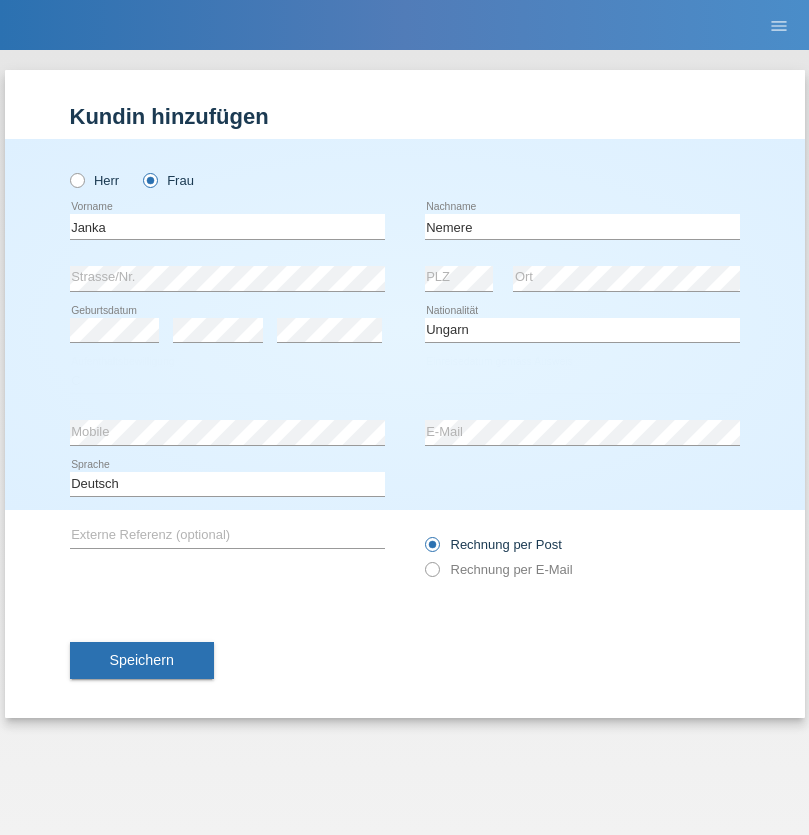 select on "13" 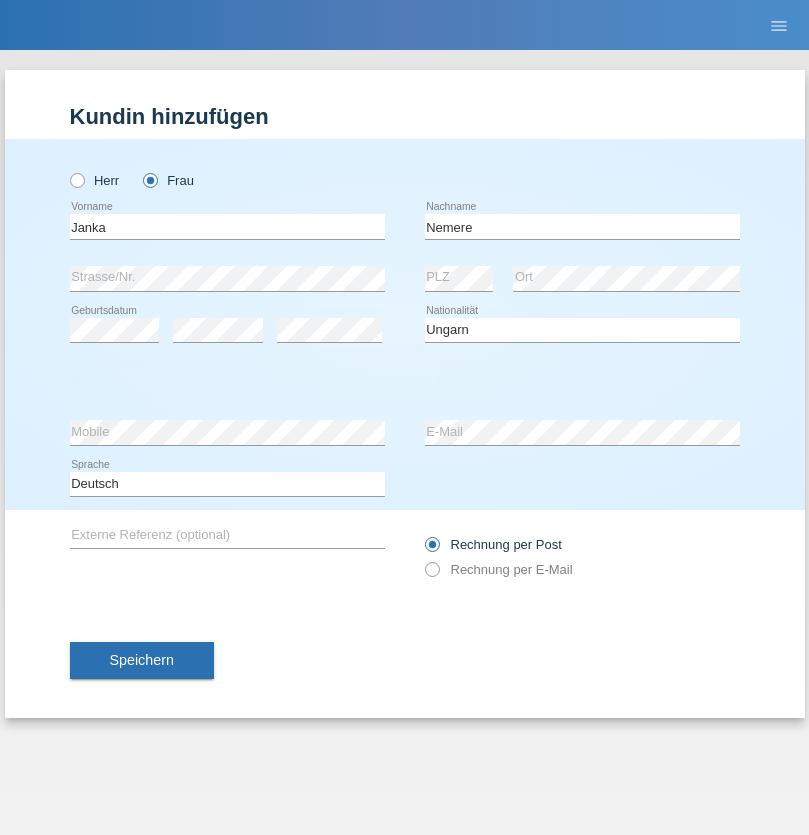 select on "12" 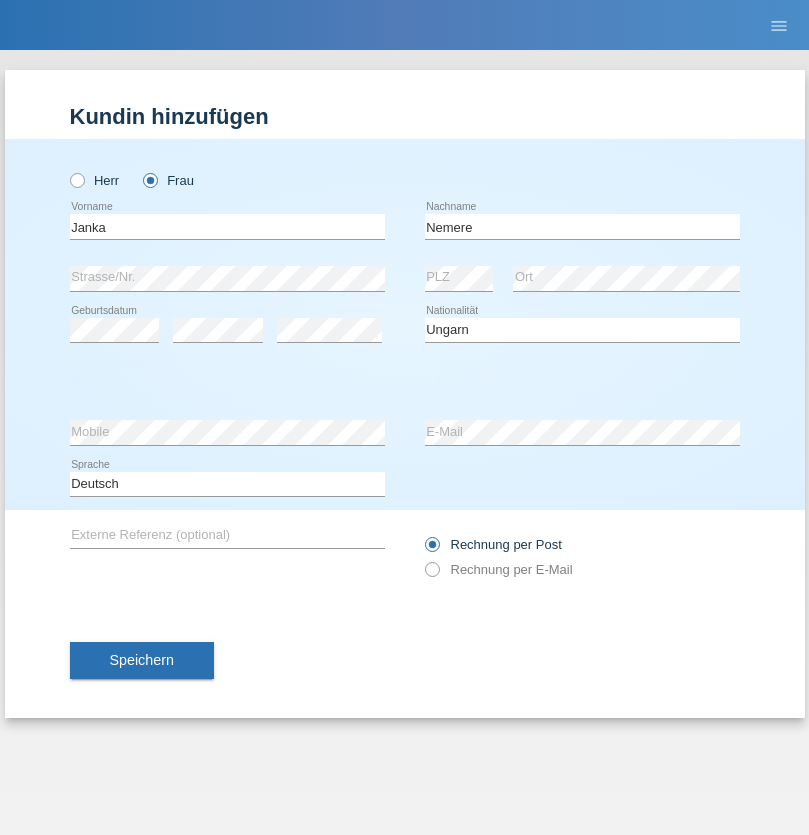 select on "2021" 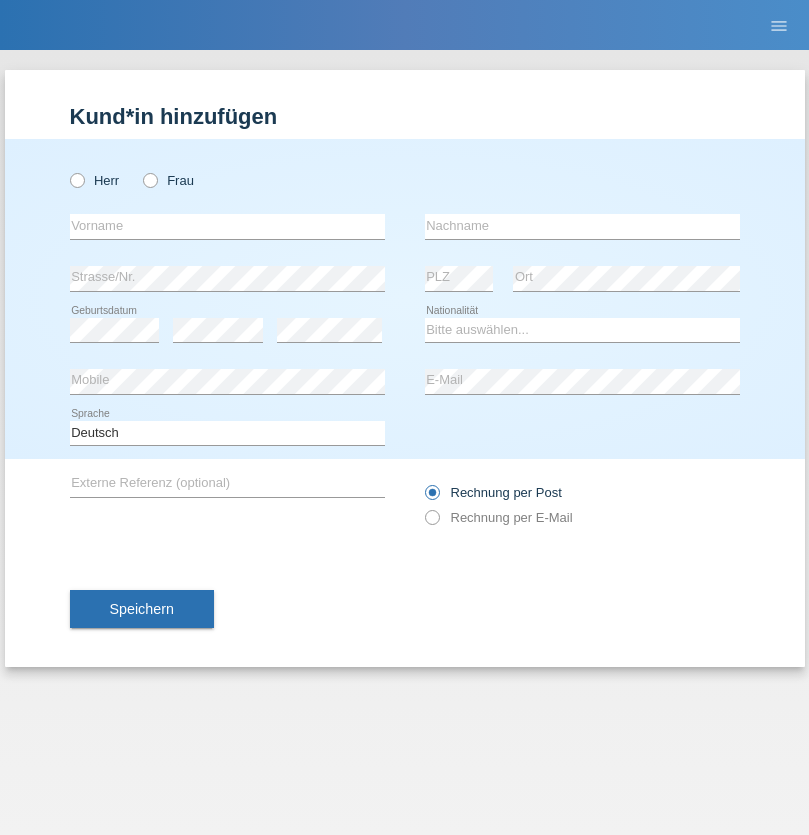 scroll, scrollTop: 0, scrollLeft: 0, axis: both 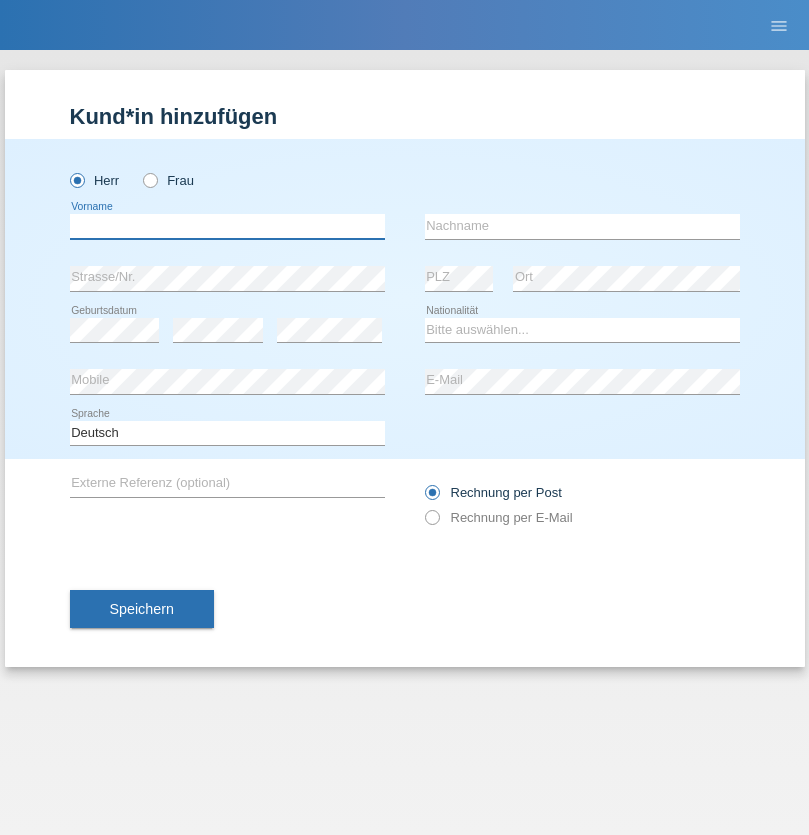 click at bounding box center (227, 226) 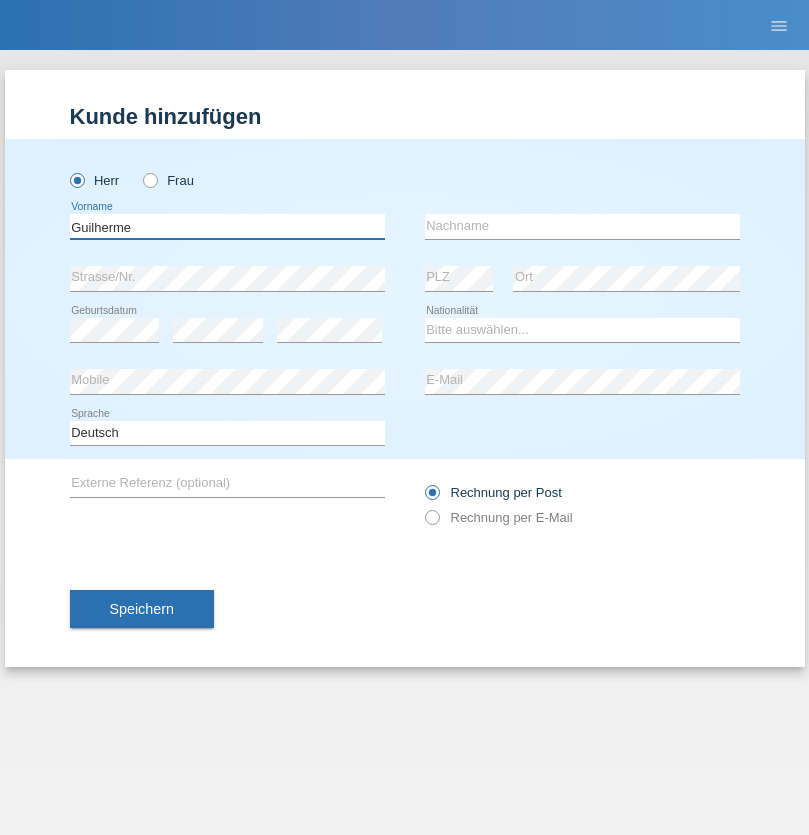 type on "Guilherme" 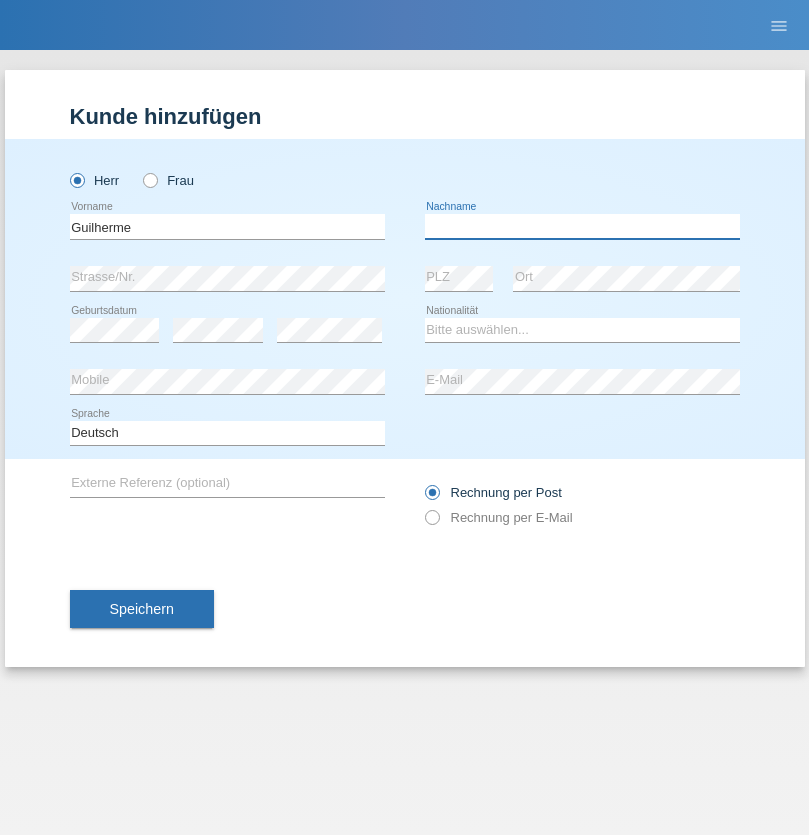 click at bounding box center [582, 226] 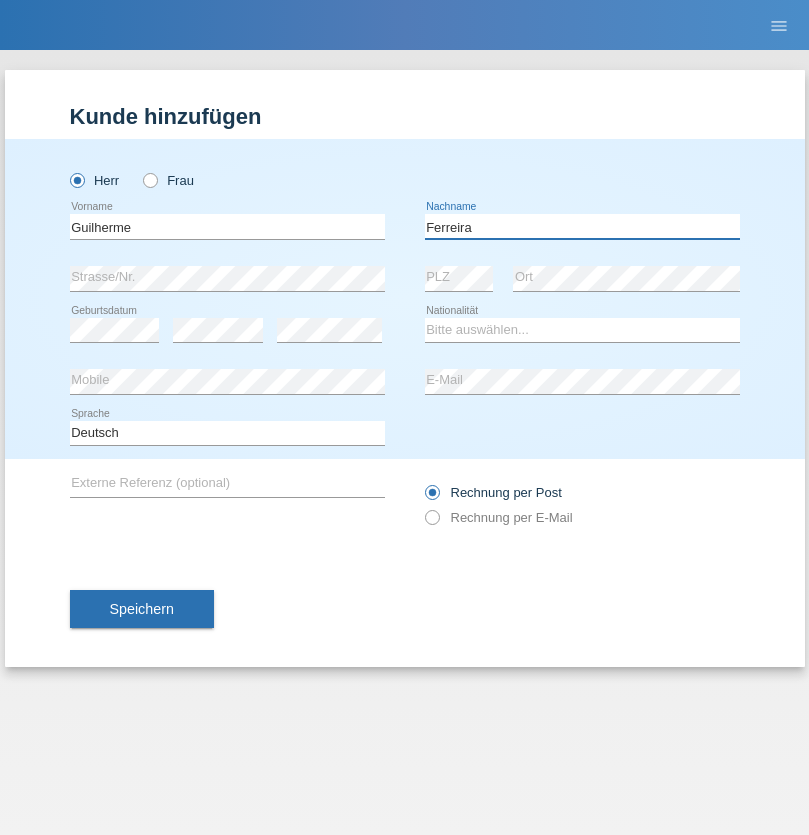 type on "Ferreira" 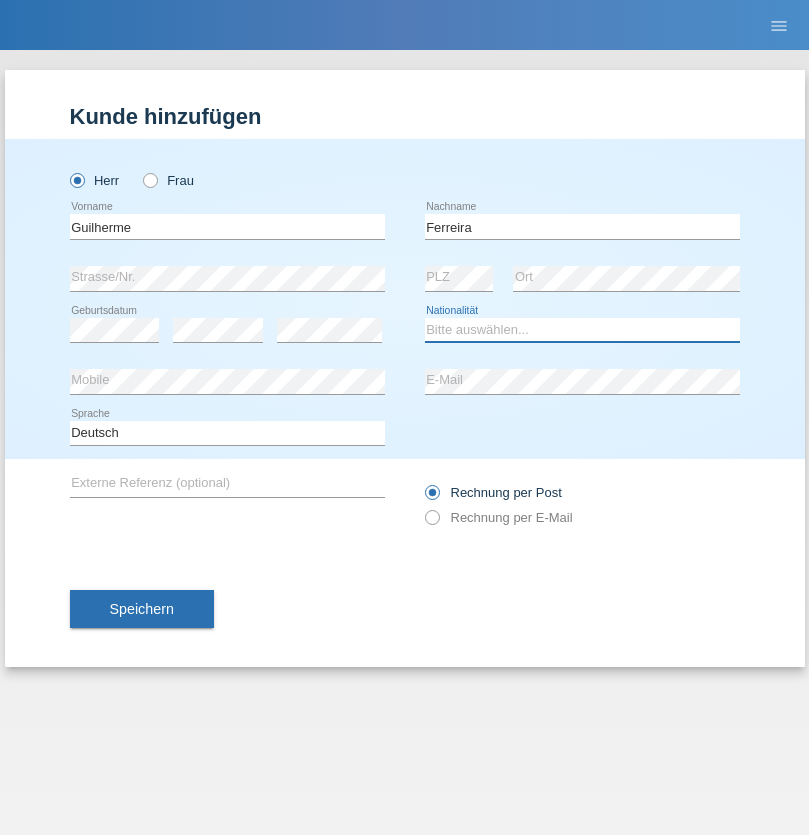 select on "PT" 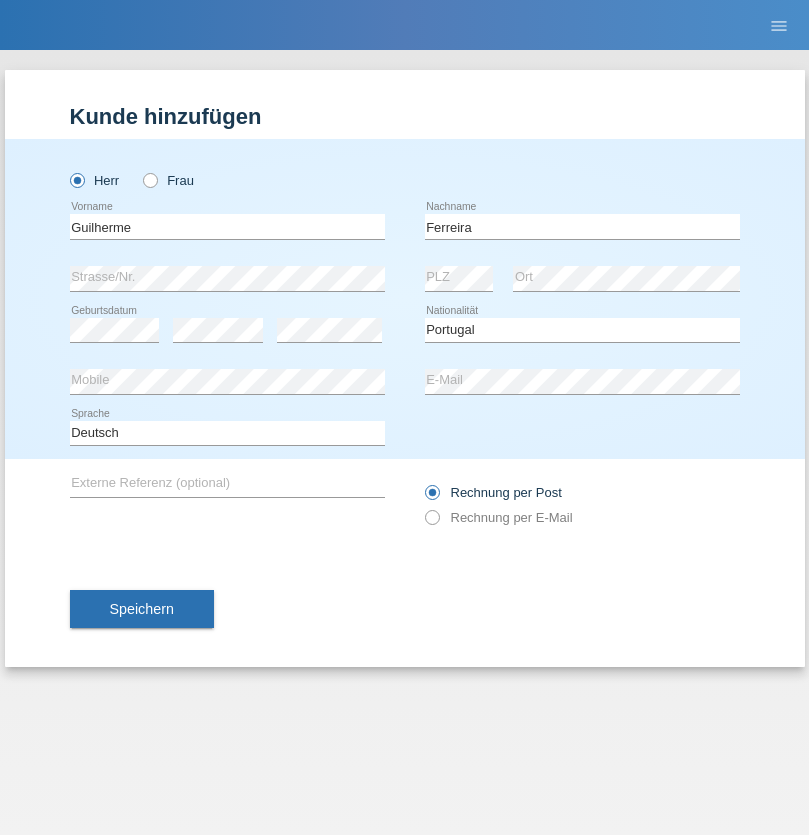 select on "C" 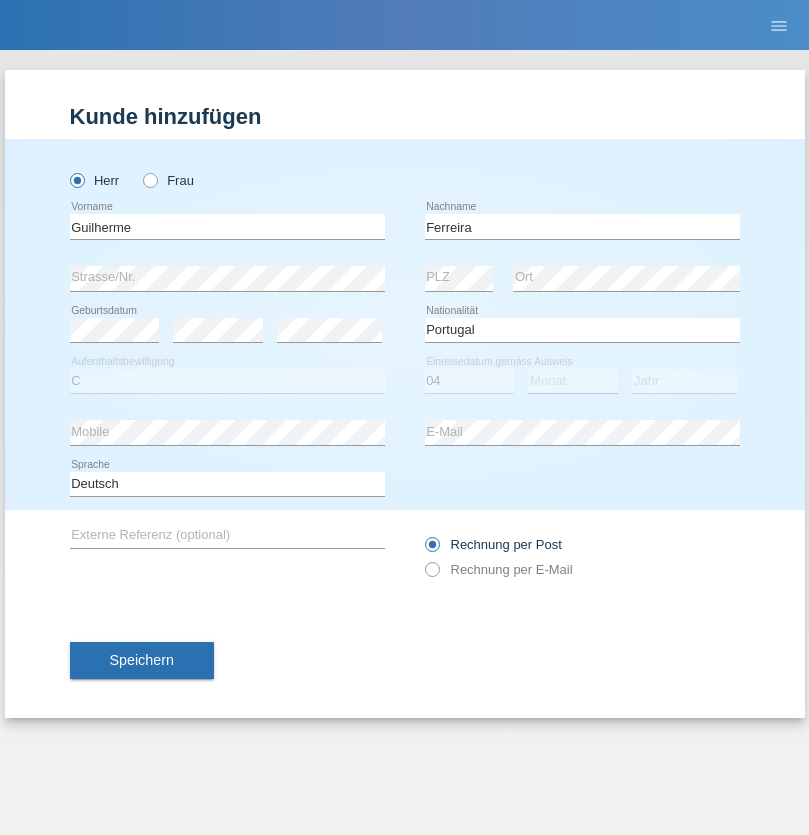 select on "09" 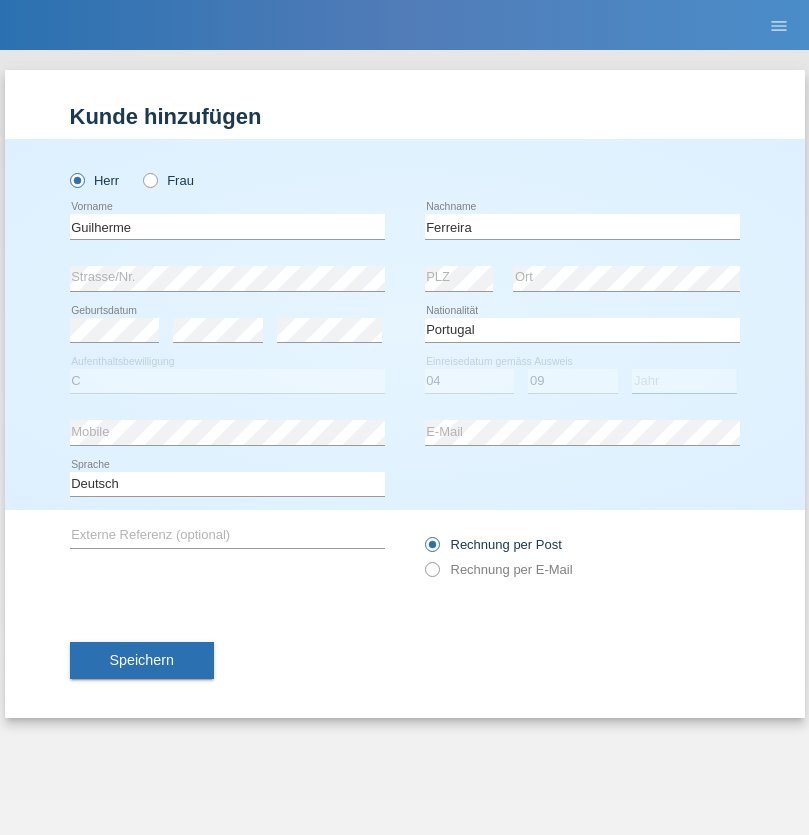 select on "2021" 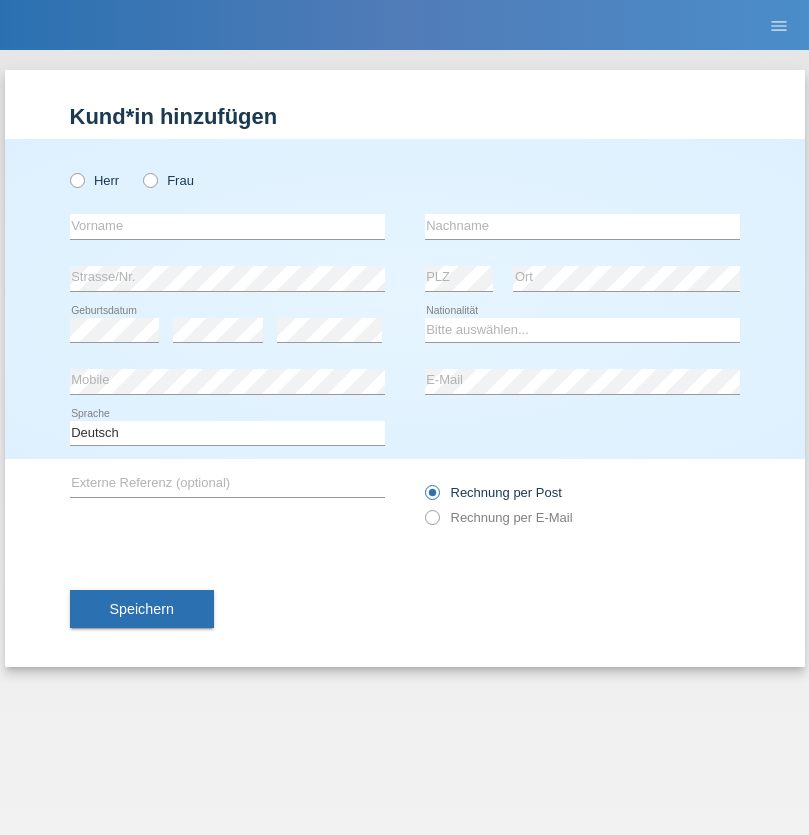 scroll, scrollTop: 0, scrollLeft: 0, axis: both 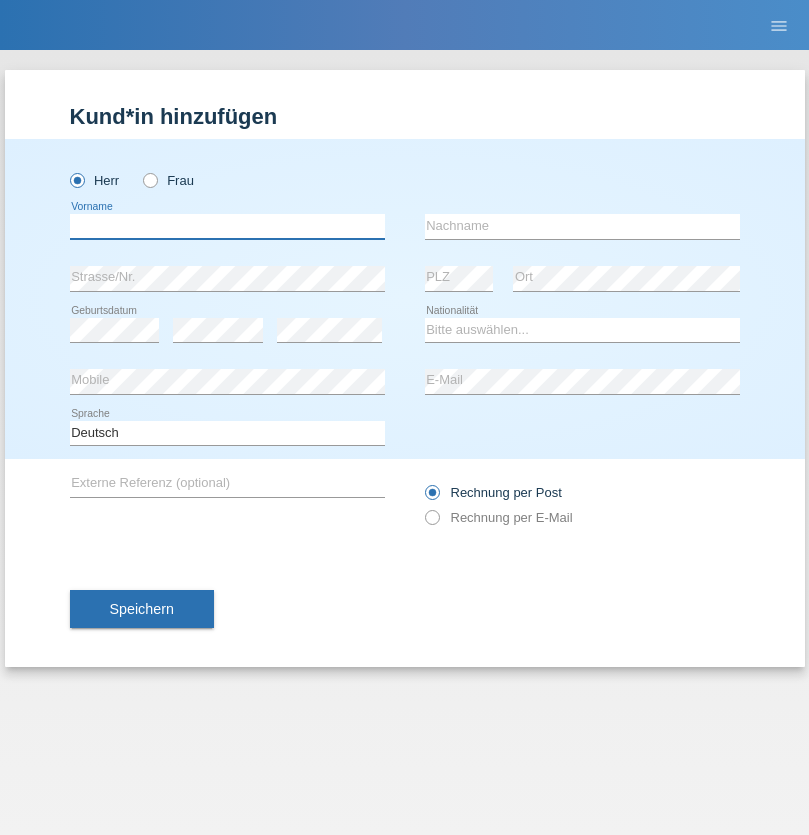 click at bounding box center (227, 226) 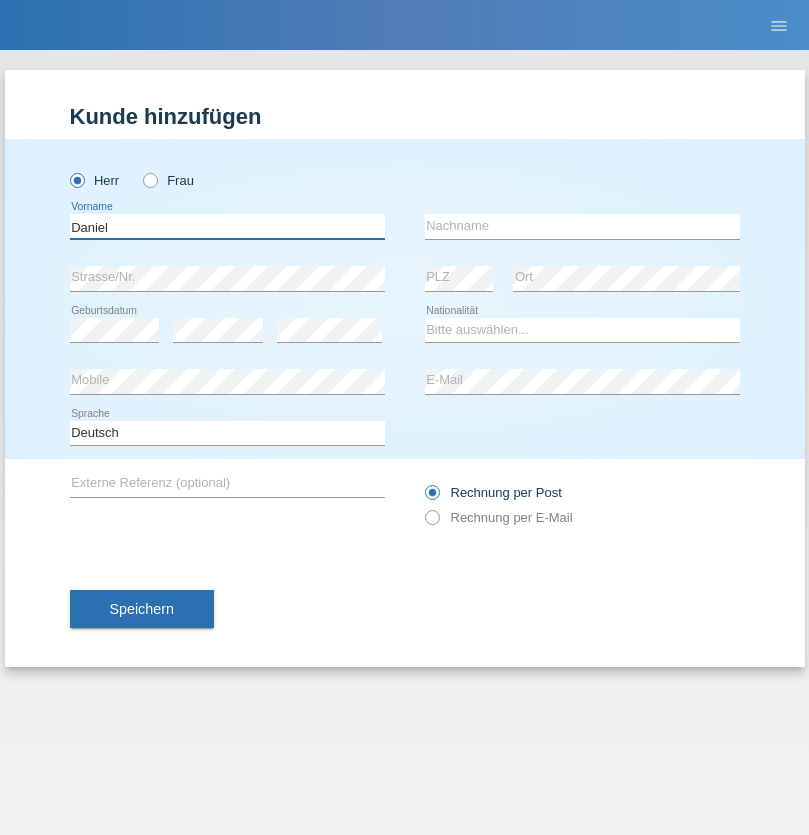type on "Daniel" 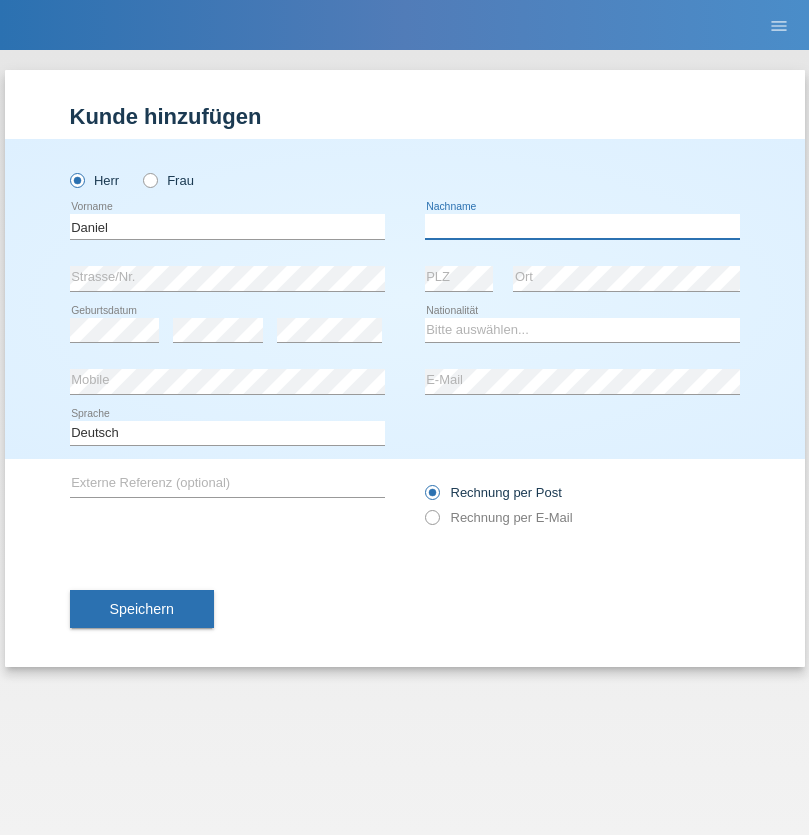 click at bounding box center (582, 226) 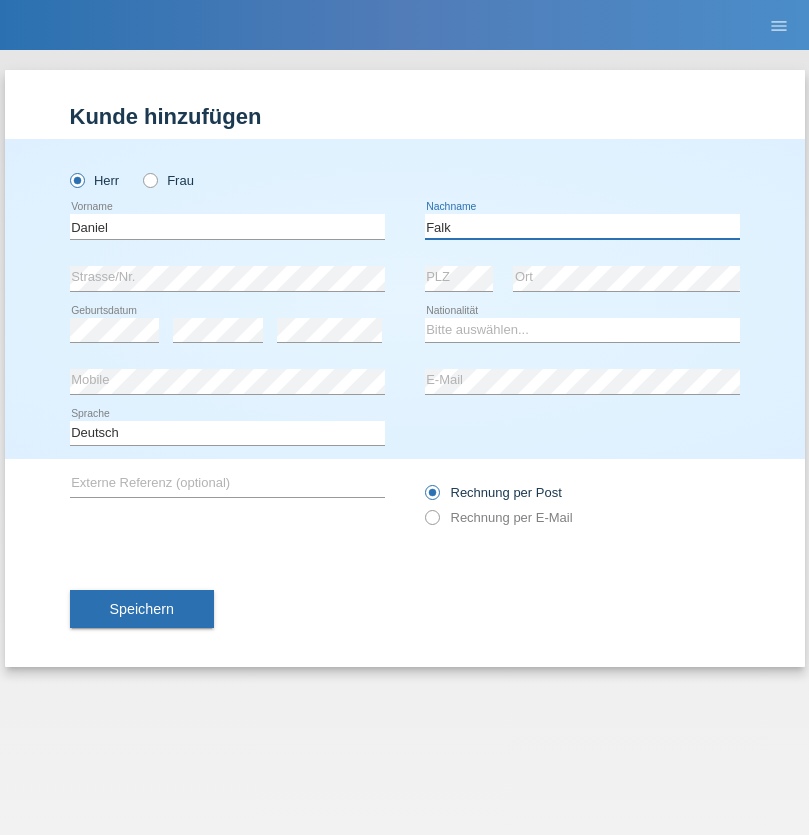 type on "Falk" 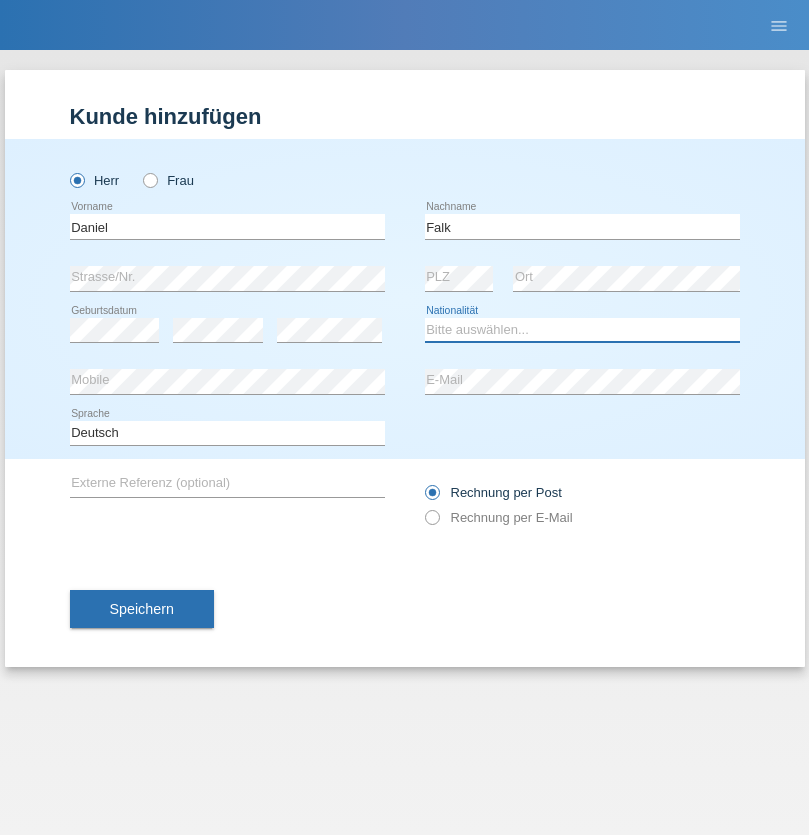 select on "CH" 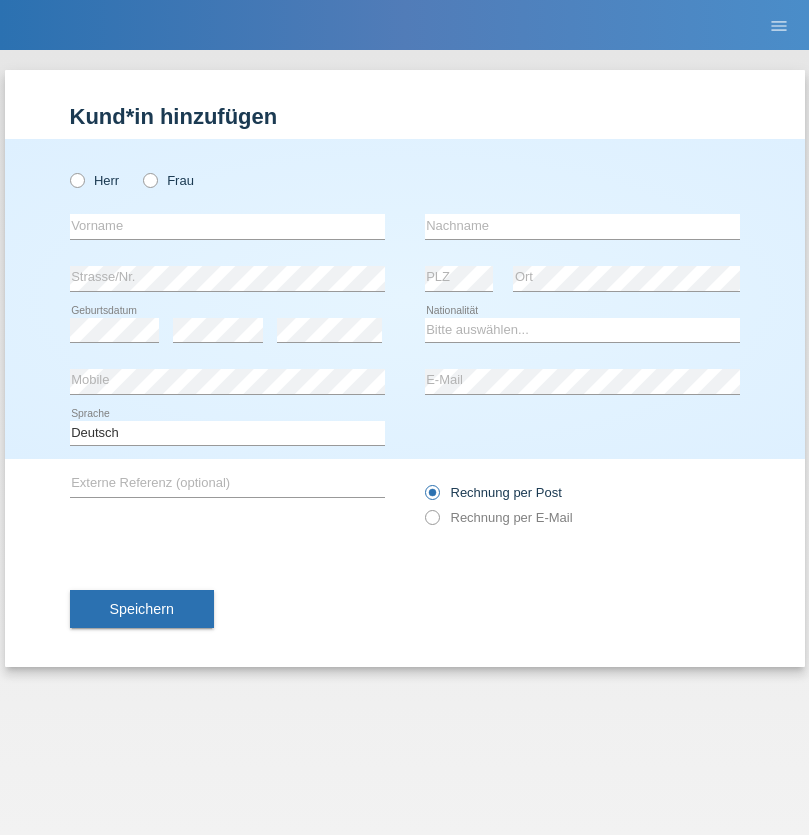 scroll, scrollTop: 0, scrollLeft: 0, axis: both 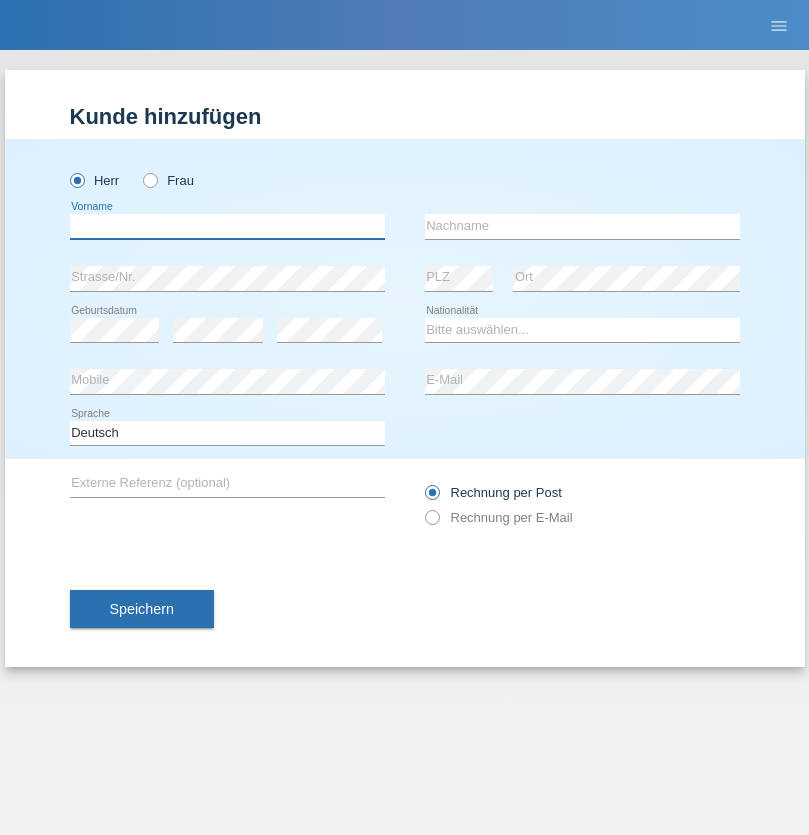 click at bounding box center (227, 226) 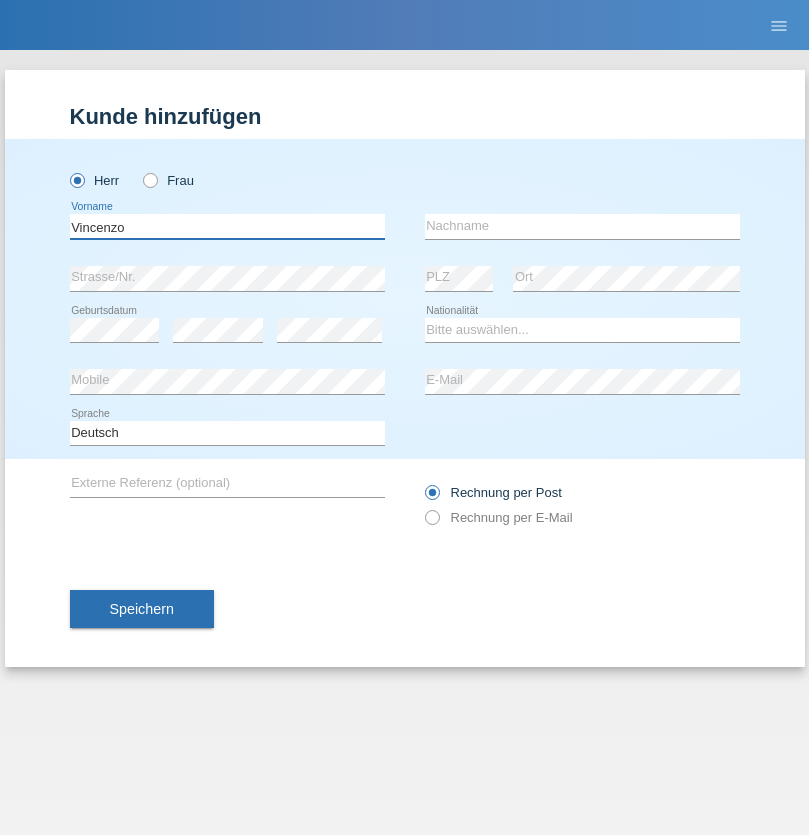 type on "Vincenzo" 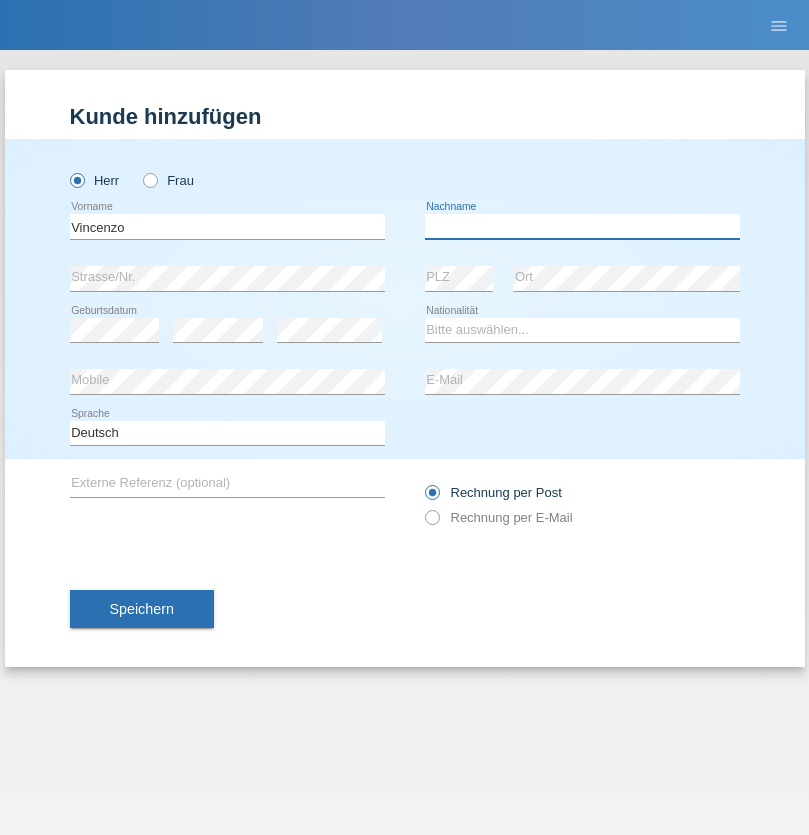 click at bounding box center [582, 226] 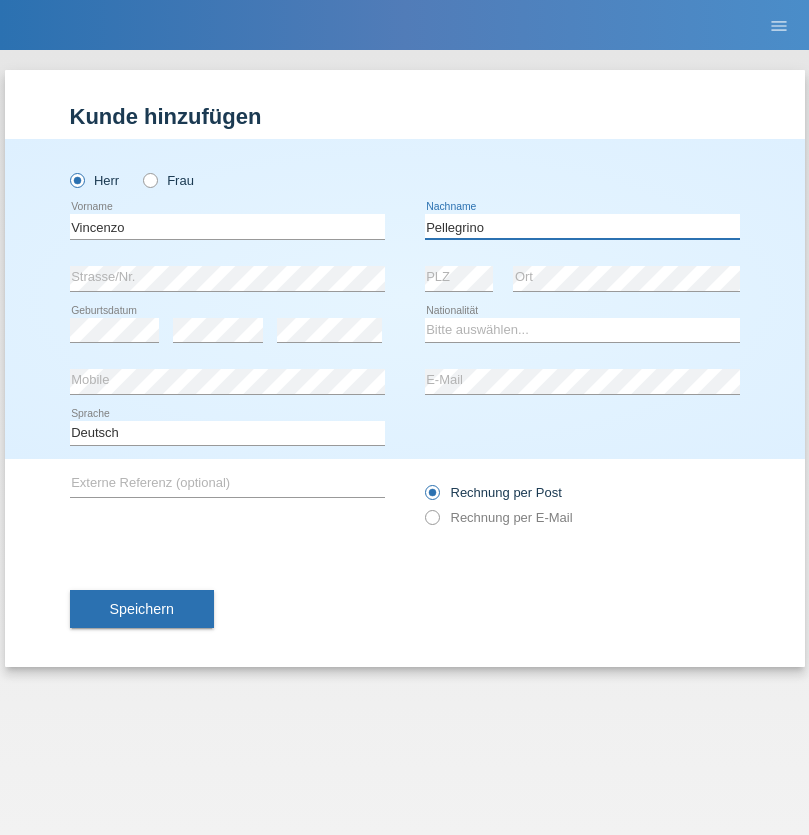 type on "Pellegrino" 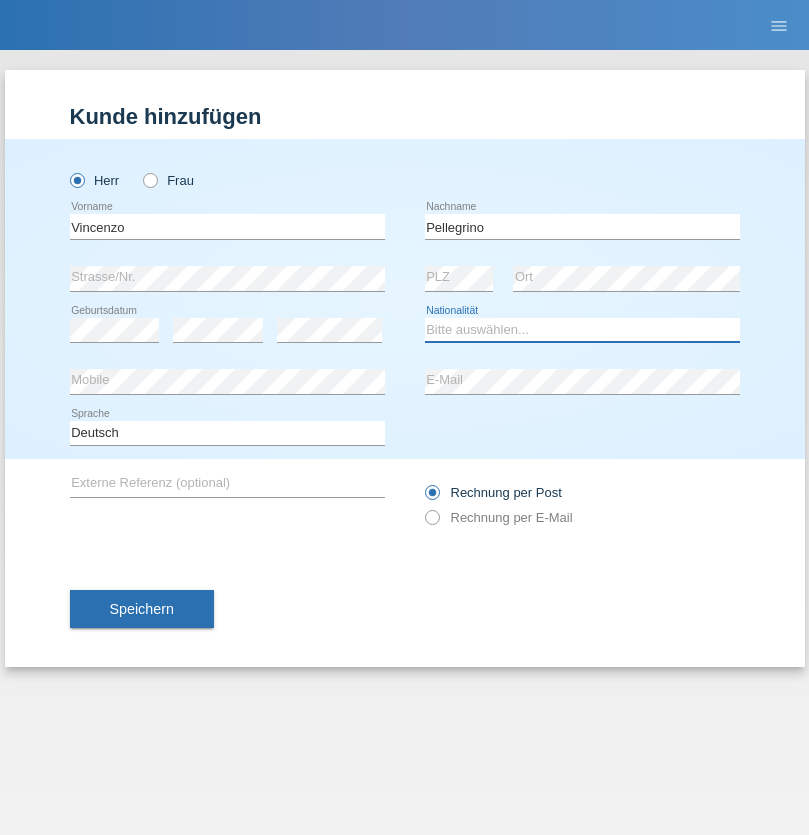 select on "IT" 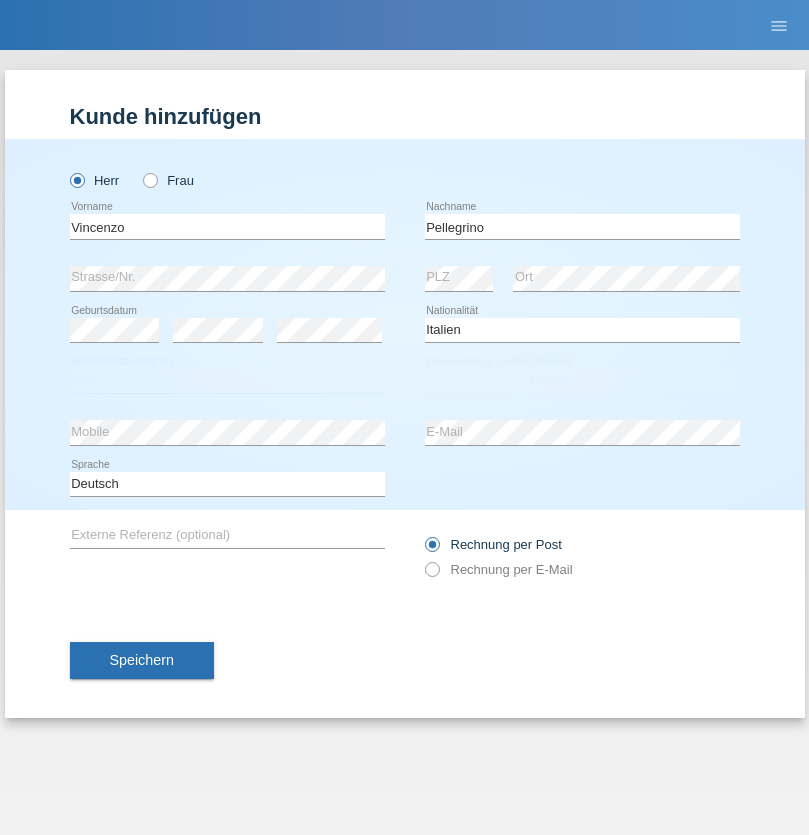 select on "C" 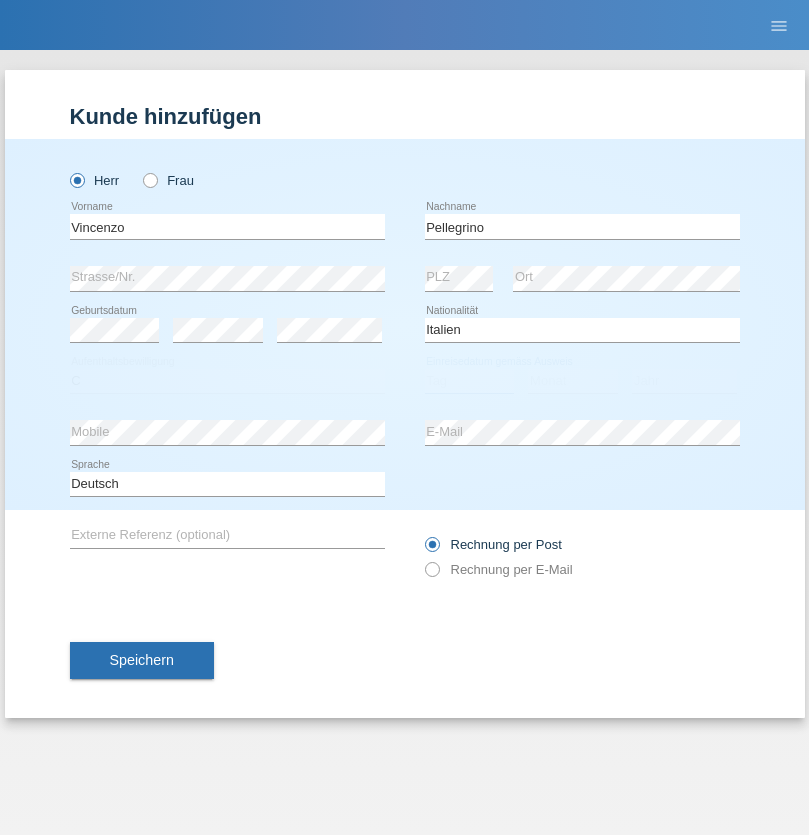 select on "07" 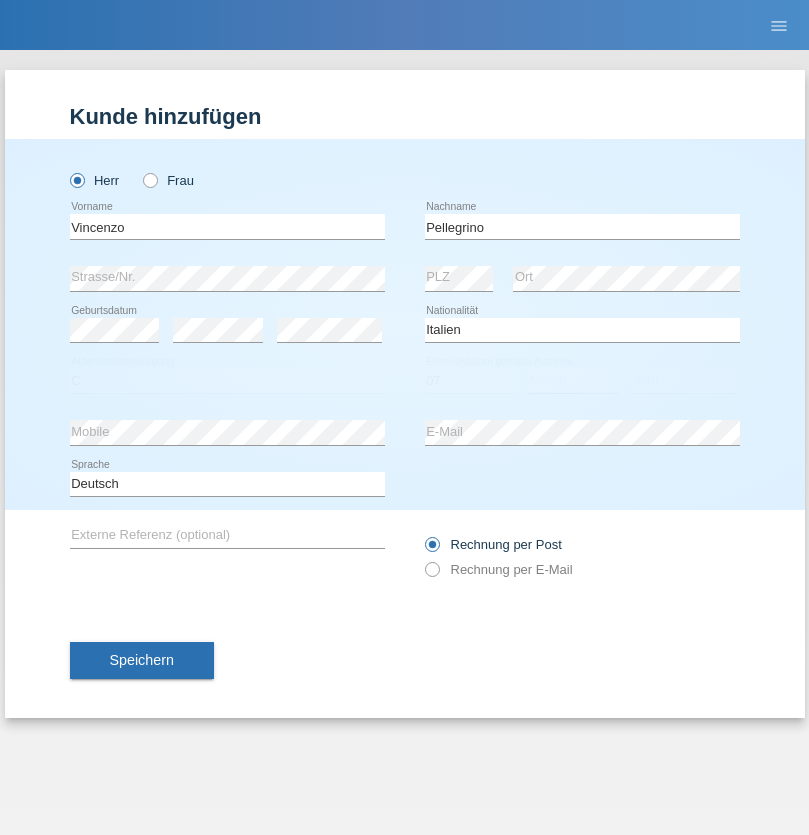 select on "07" 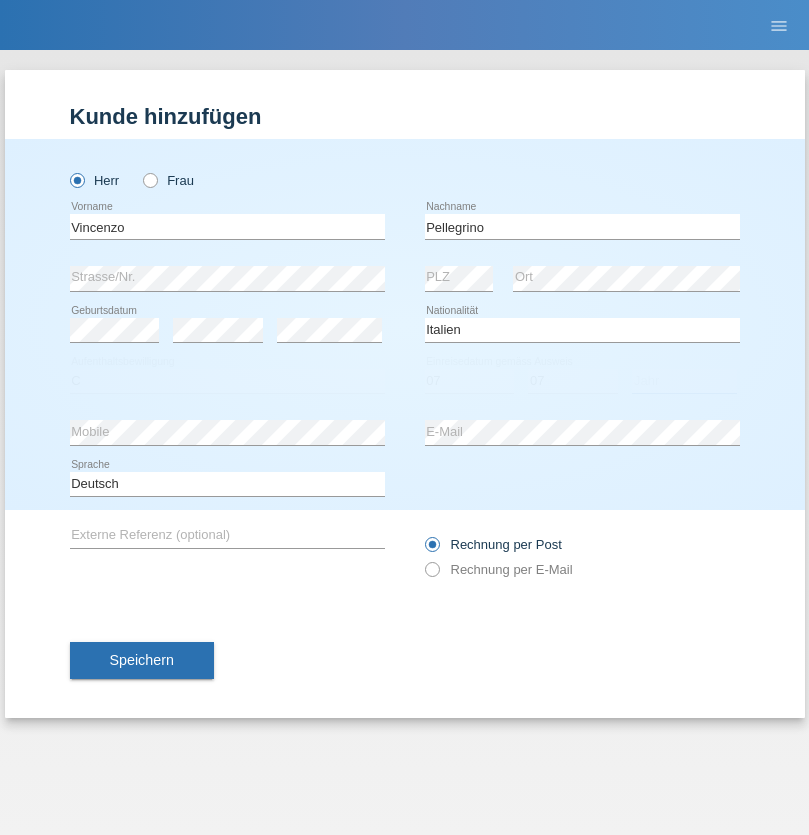 select on "2021" 